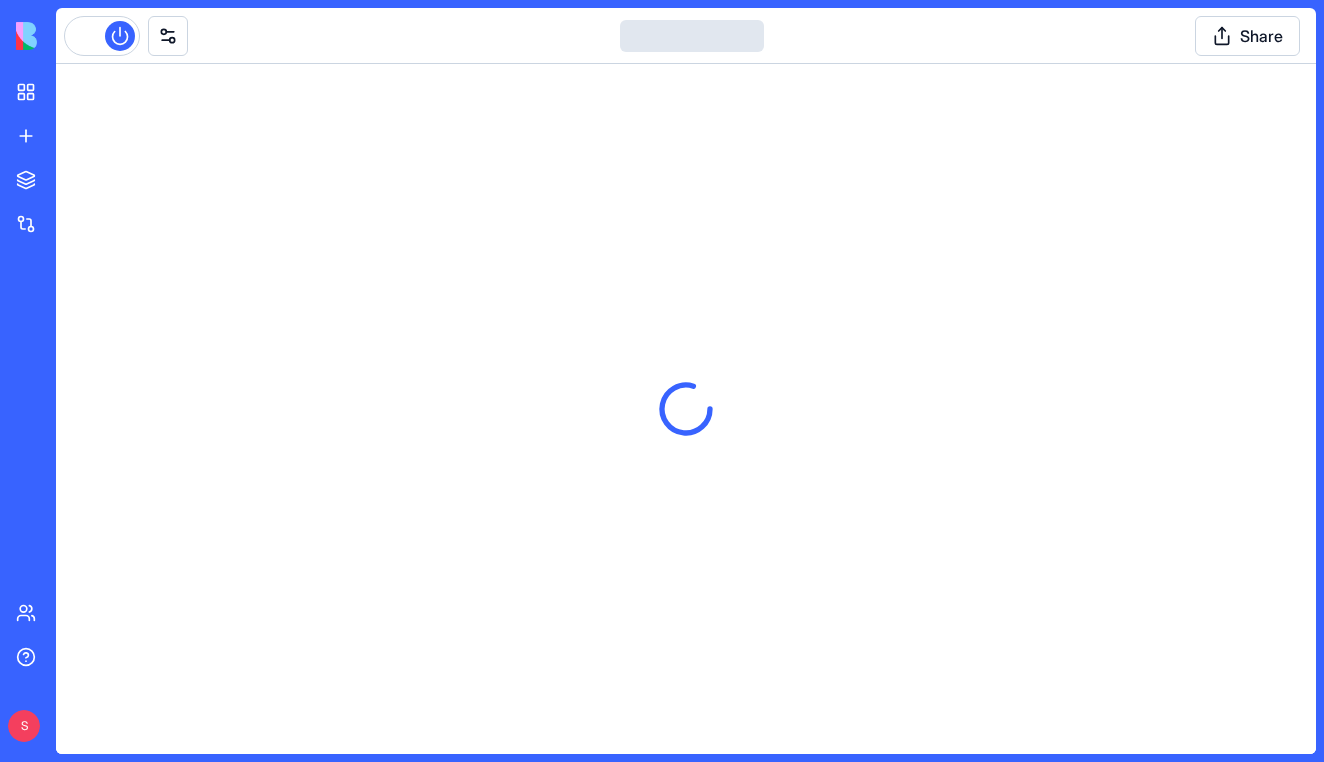 scroll, scrollTop: 0, scrollLeft: 0, axis: both 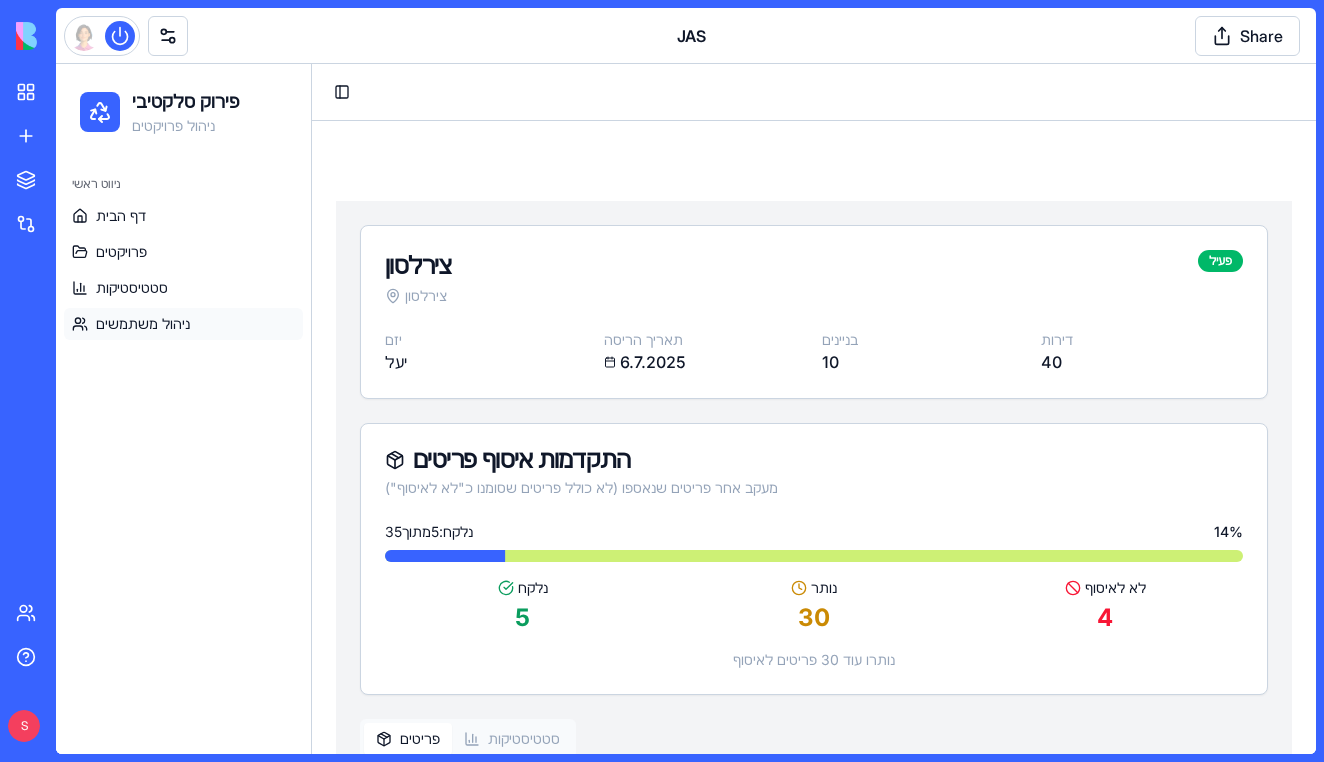 click on "ניהול משתמשים" at bounding box center [143, 324] 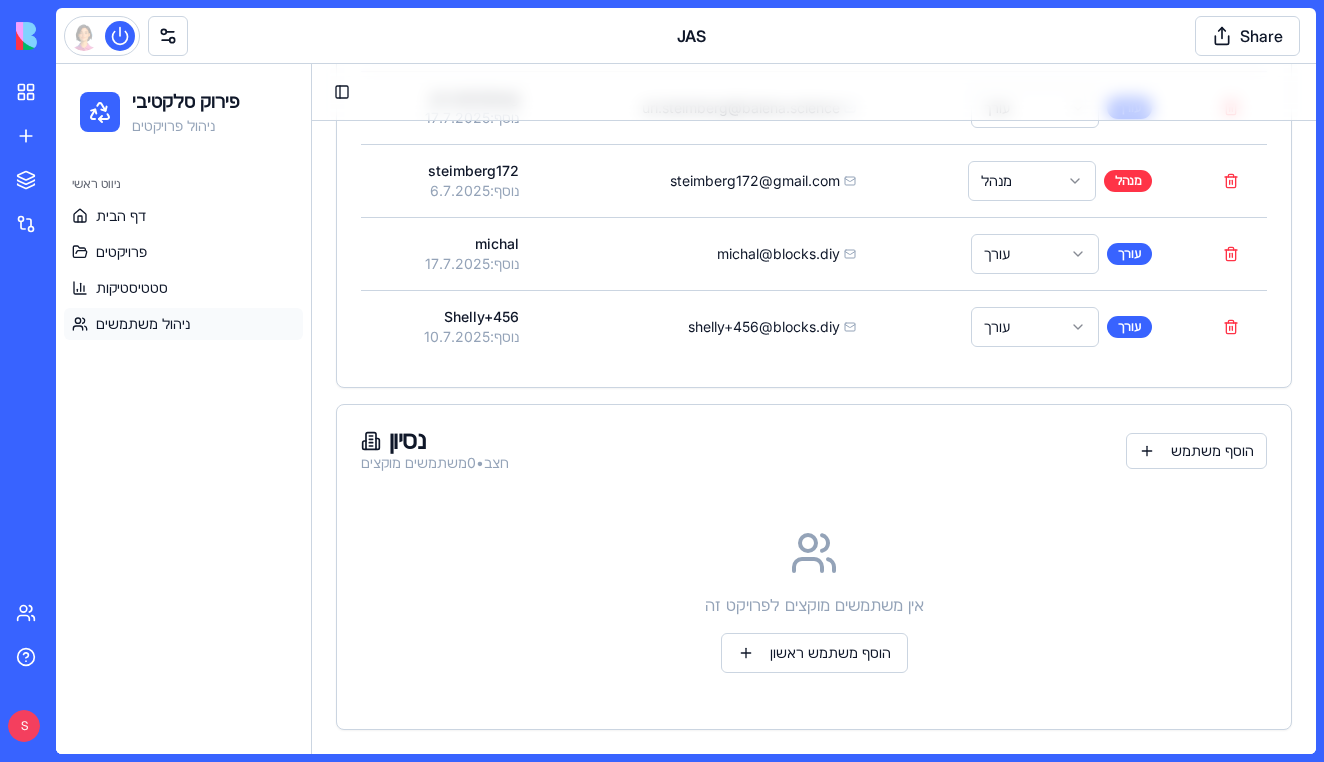 scroll, scrollTop: 497, scrollLeft: 0, axis: vertical 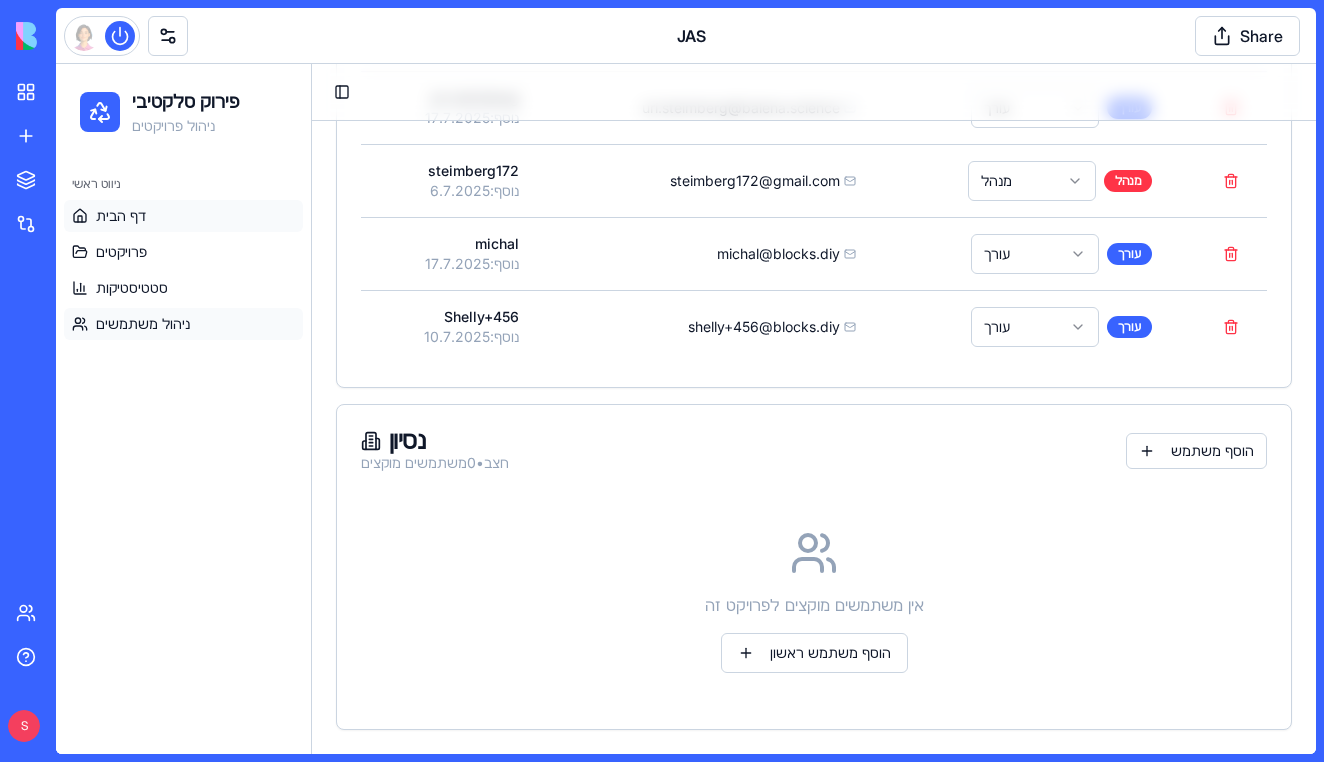 click on "דף הבית" at bounding box center [121, 216] 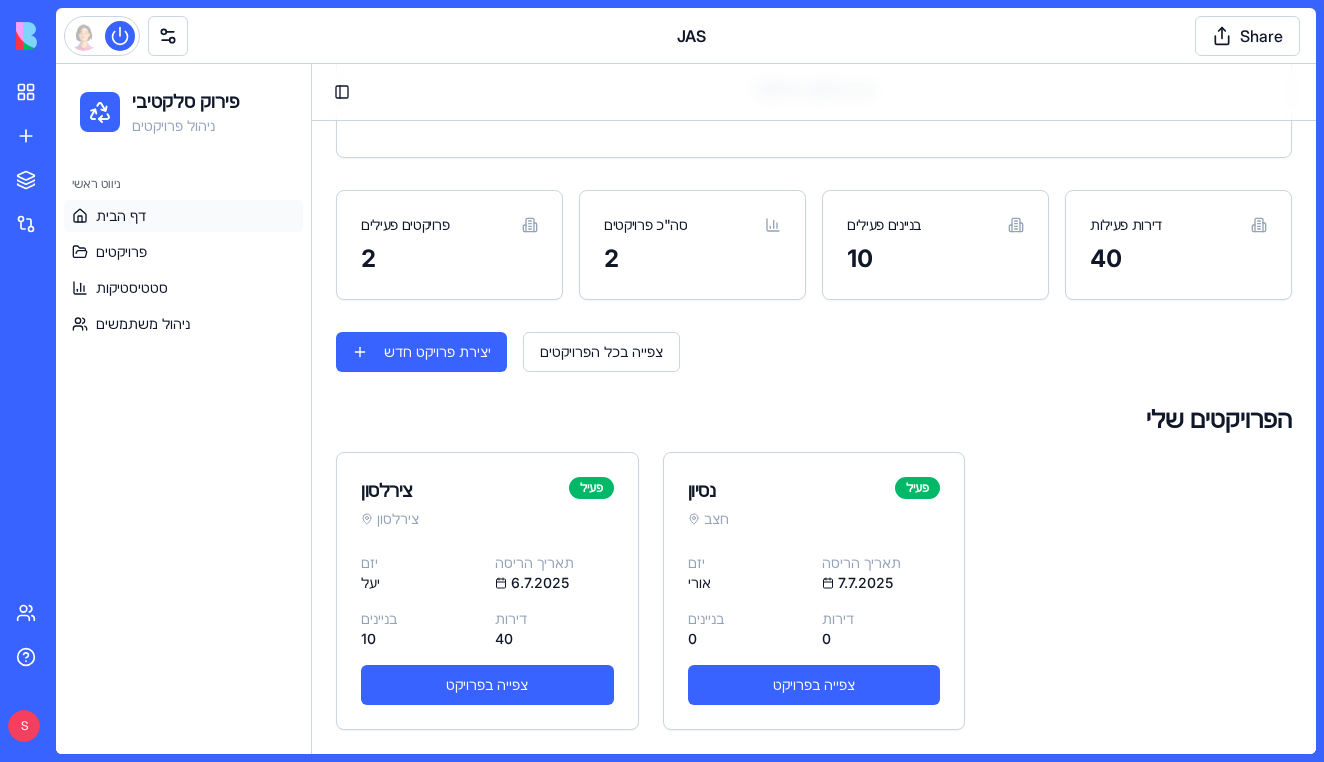 scroll, scrollTop: 393, scrollLeft: 0, axis: vertical 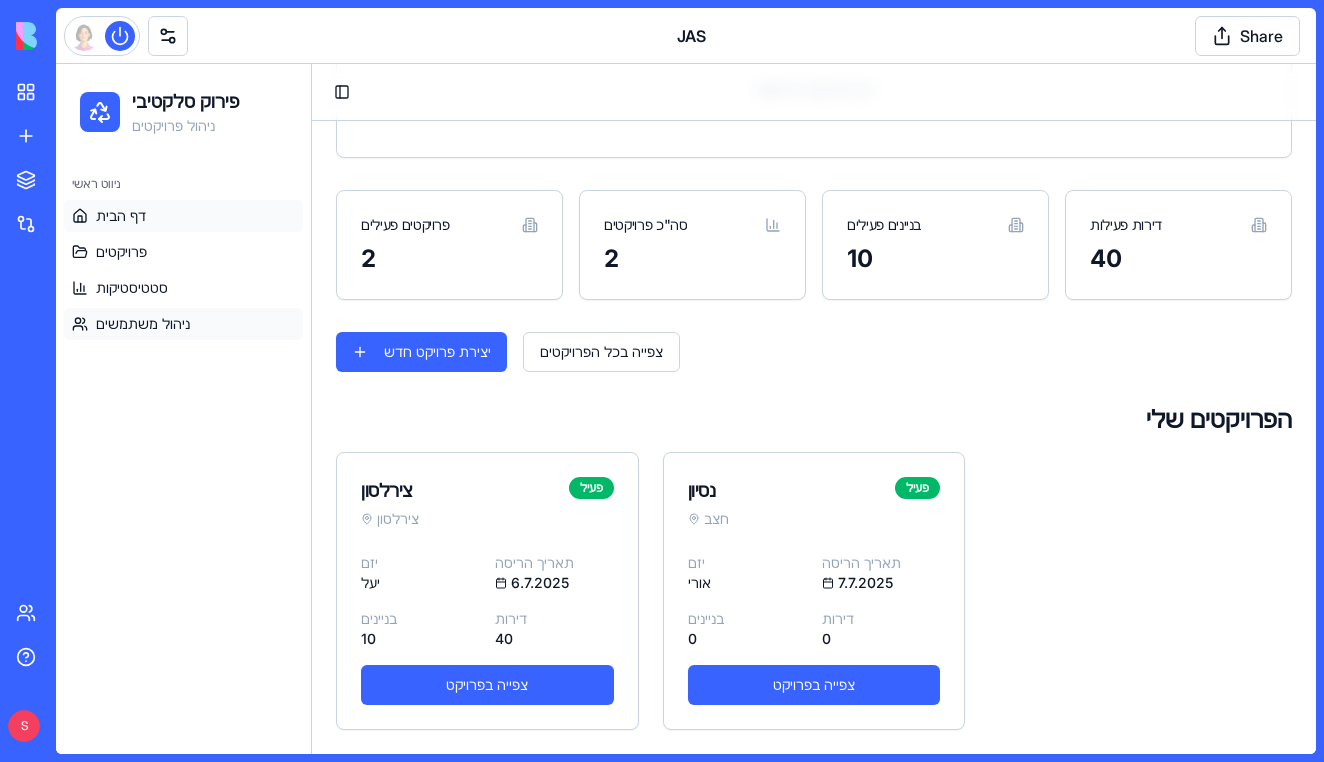 click on "ניהול משתמשים" at bounding box center (183, 324) 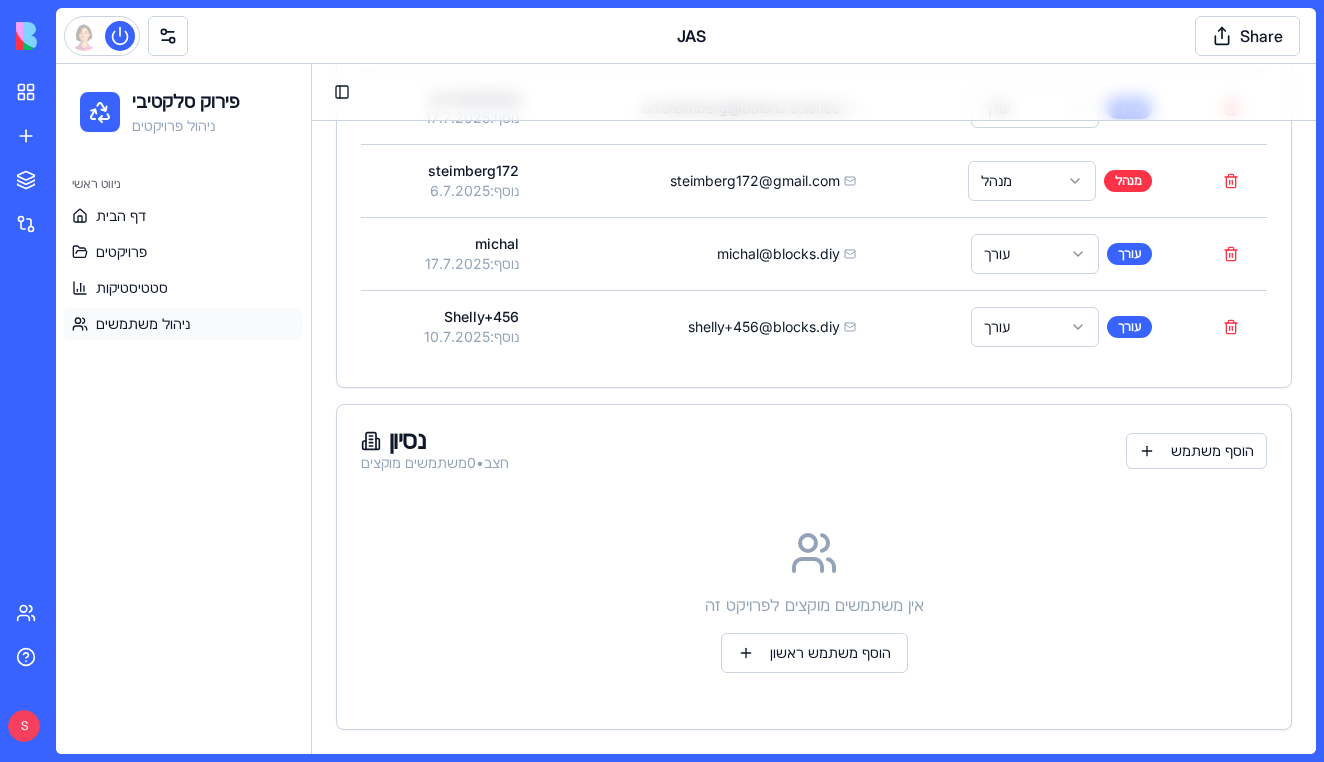 scroll, scrollTop: 497, scrollLeft: 0, axis: vertical 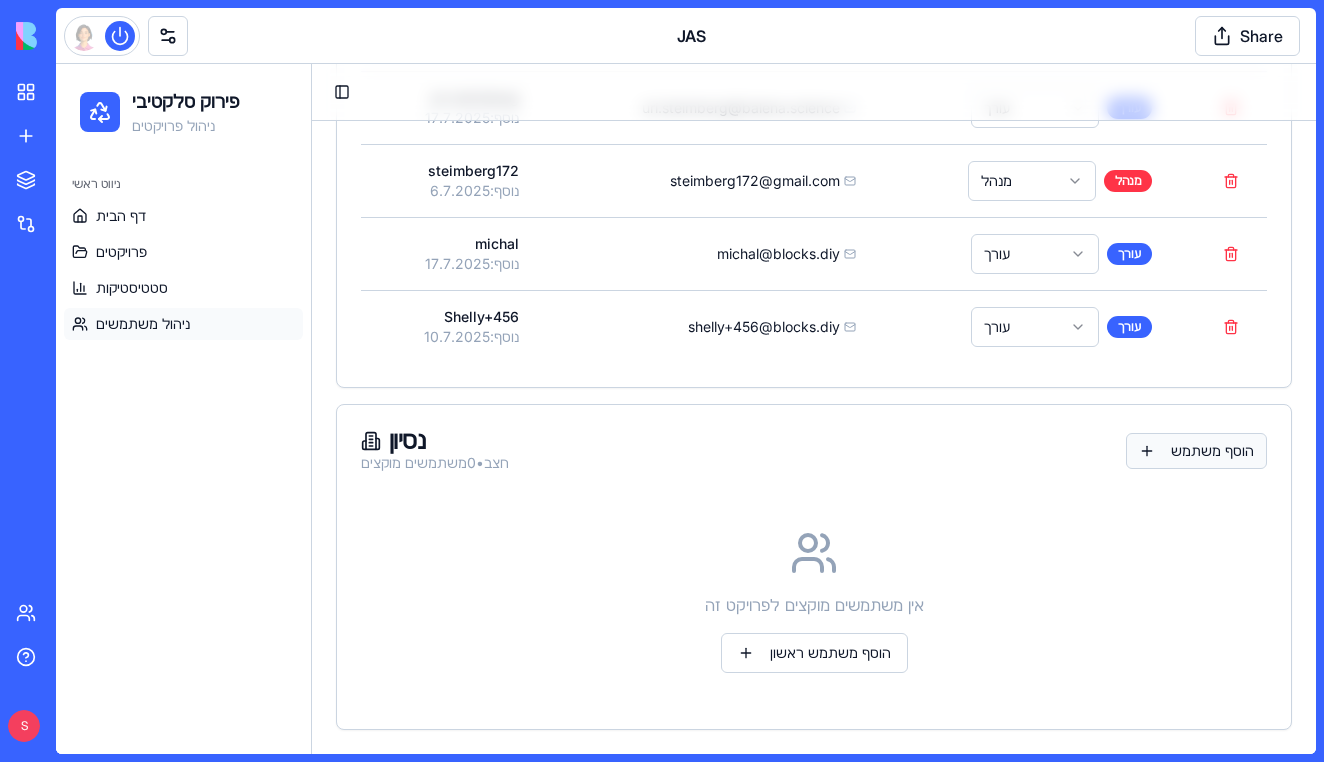 click on "הוסף משתמש" at bounding box center (1196, 451) 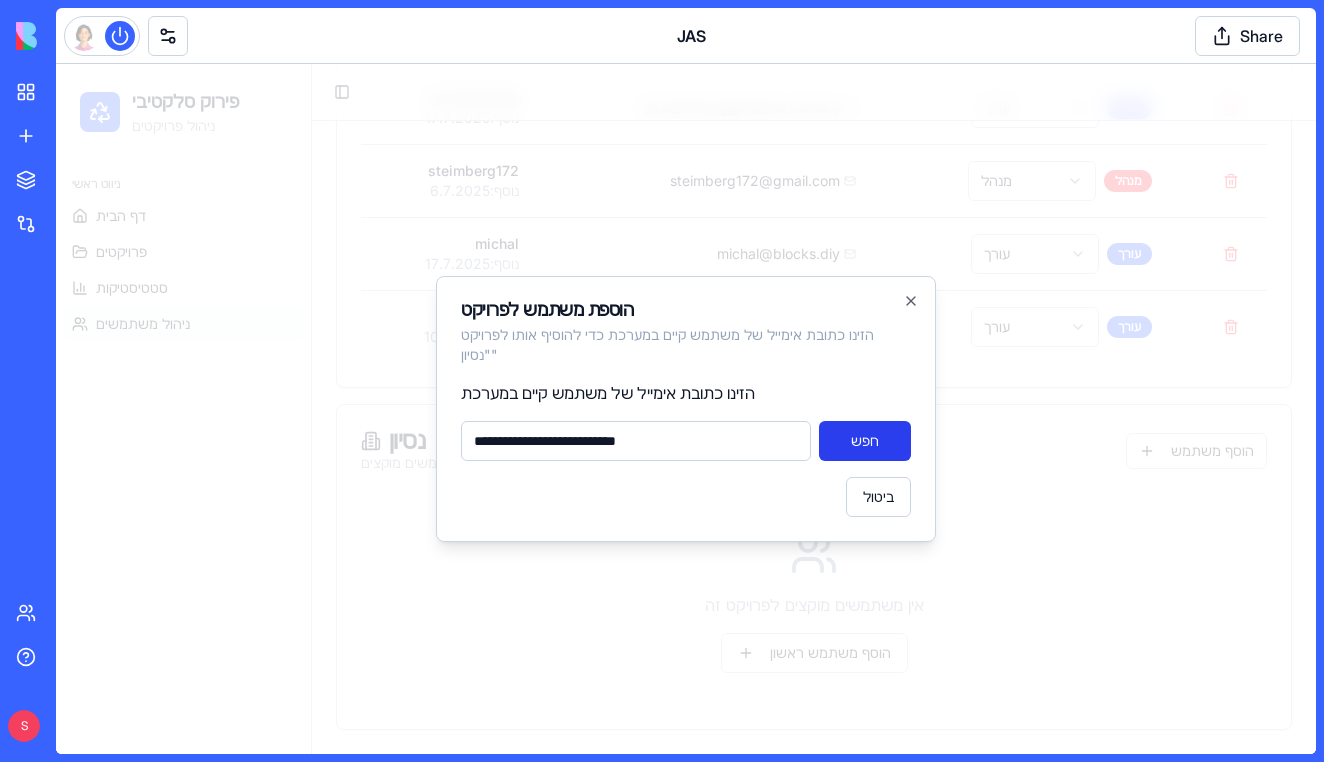 type on "**********" 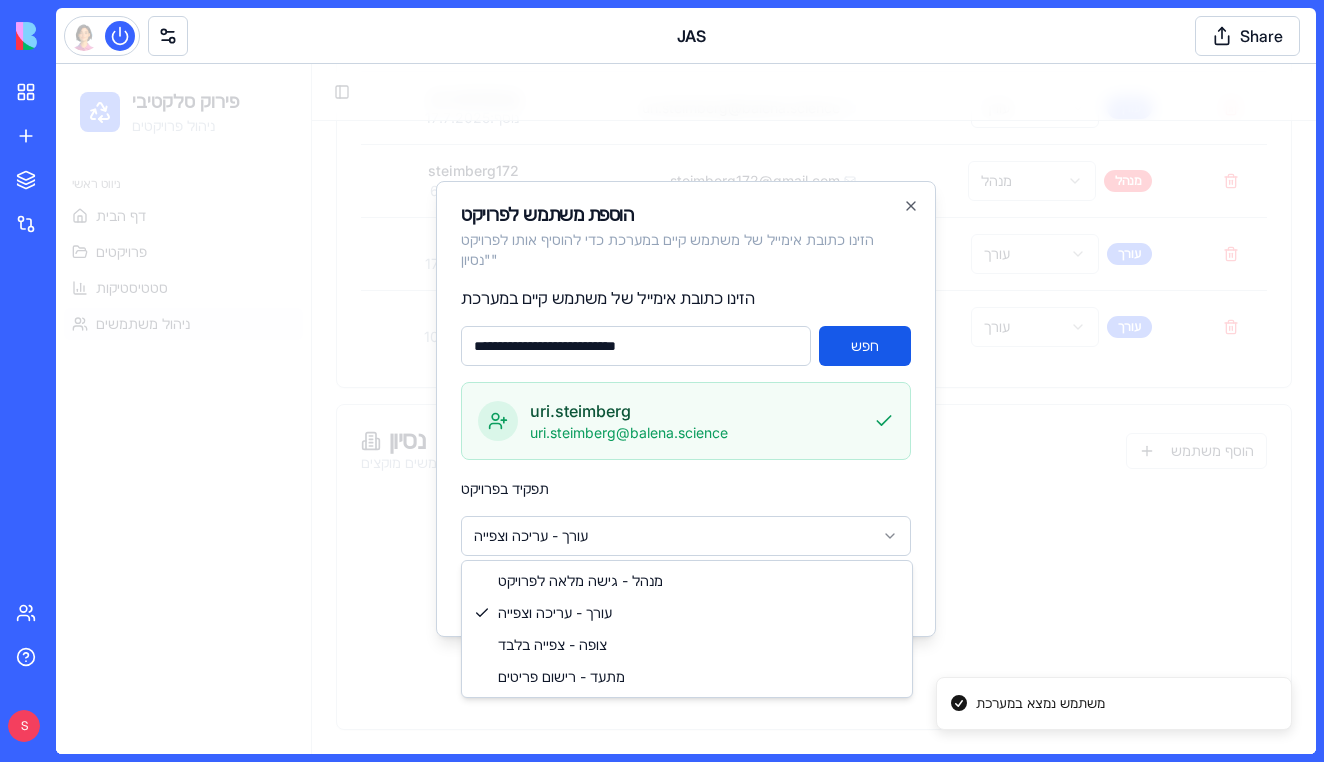 click on "פירוק סלקטיבי ניהול פרויקטים ניווט ראשי דף הבית פרויקטים סטטיסטיקות ניהול משתמשים Toggle Sidebar ניהול משתמשים לפי פרויקט נהלו משתמשים, הרשאות והקצו משתמשים לפרויקטים ספציפיים עם תפקידים שונים סה"כ משתמשים 4 תפקידי מנהל 1 תפקידי עורך 3 פרויקטים פעילים 2 צירלסון צירלסון  •  4  משתמשים מוקצים הוסף משתמש שם המשתמש אימייל תפקיד פעולות uri.steimberg נוסף:  17.7.2025 uri.steimberg@example.com עורך עורך steimberg172 נוסף:  6.7.2025 steimberg172@example.com מנהל מנהל michal נוסף:  17.7.2025 michal@example.com עורך עורך Shelly+456 נוסף:  10.7.2025 shelly+456@example.com עורך עורך נסיון חצב  •  0  משתמשים מוקצים הוסף משתמש אין משתמשים מוקצים לפרויקט זה
"" at bounding box center (686, 160) 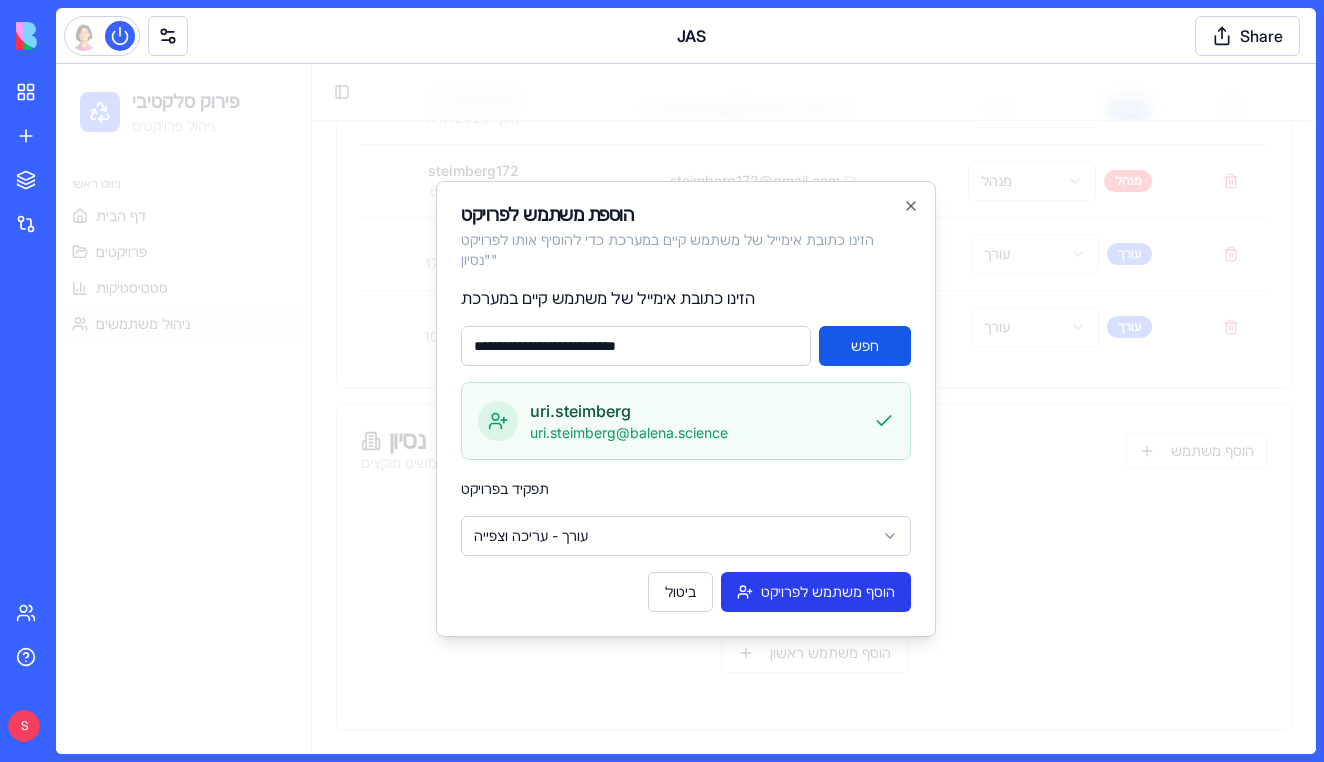 click on "הוסף משתמש לפרויקט" at bounding box center [816, 592] 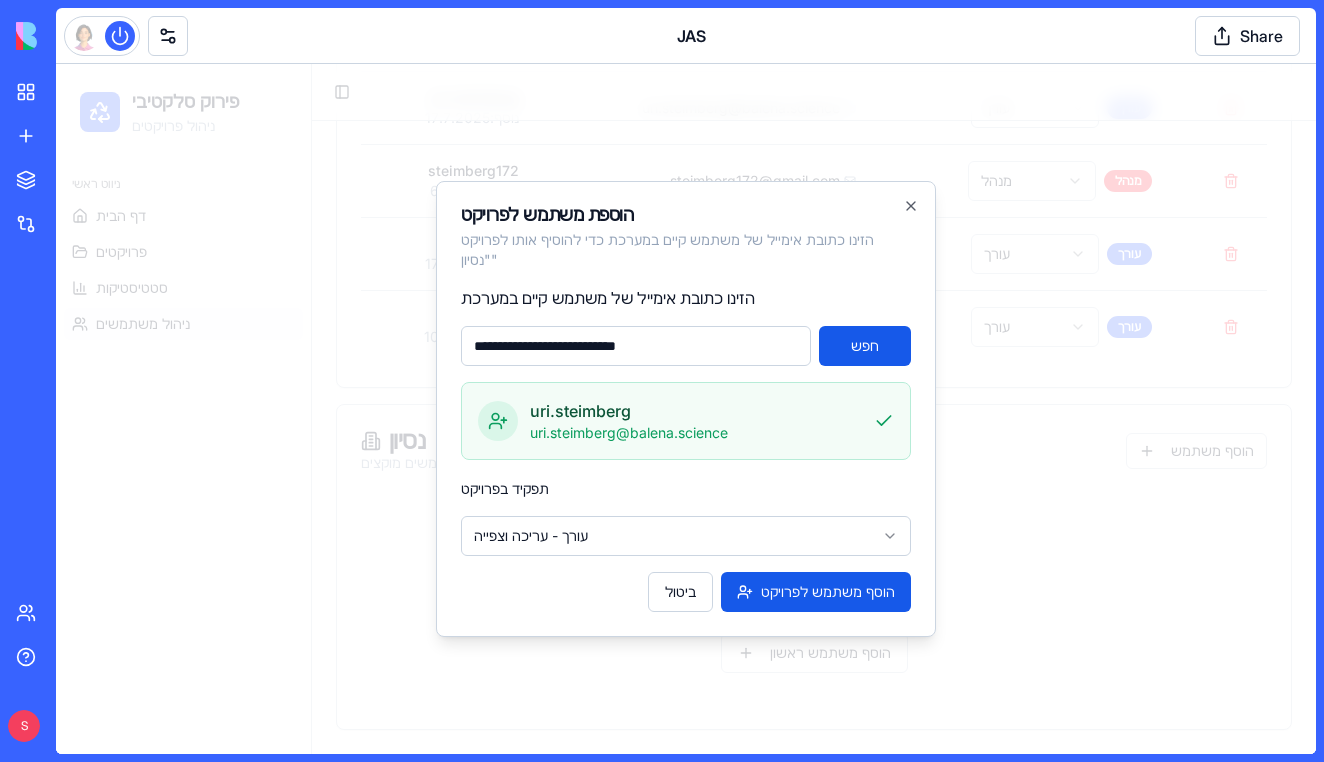 type 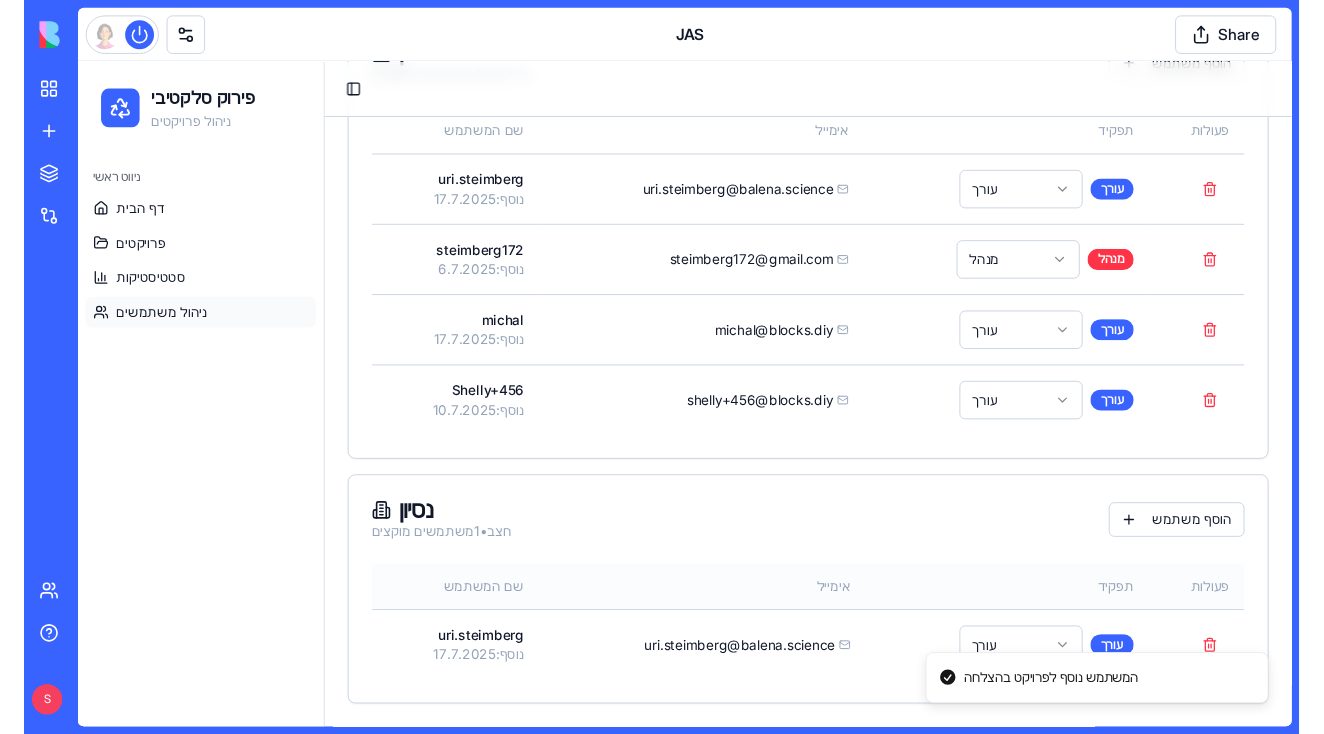 scroll, scrollTop: 0, scrollLeft: 0, axis: both 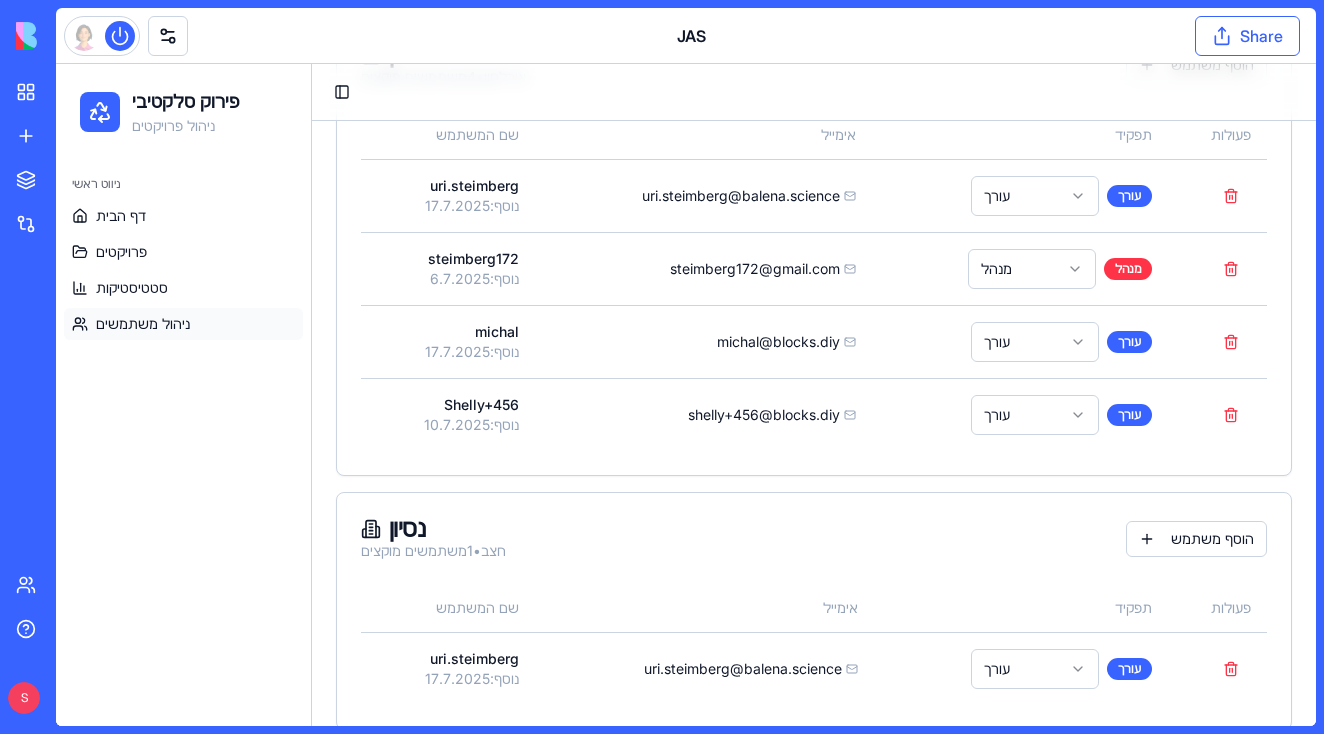 click on "Share" at bounding box center [1247, 36] 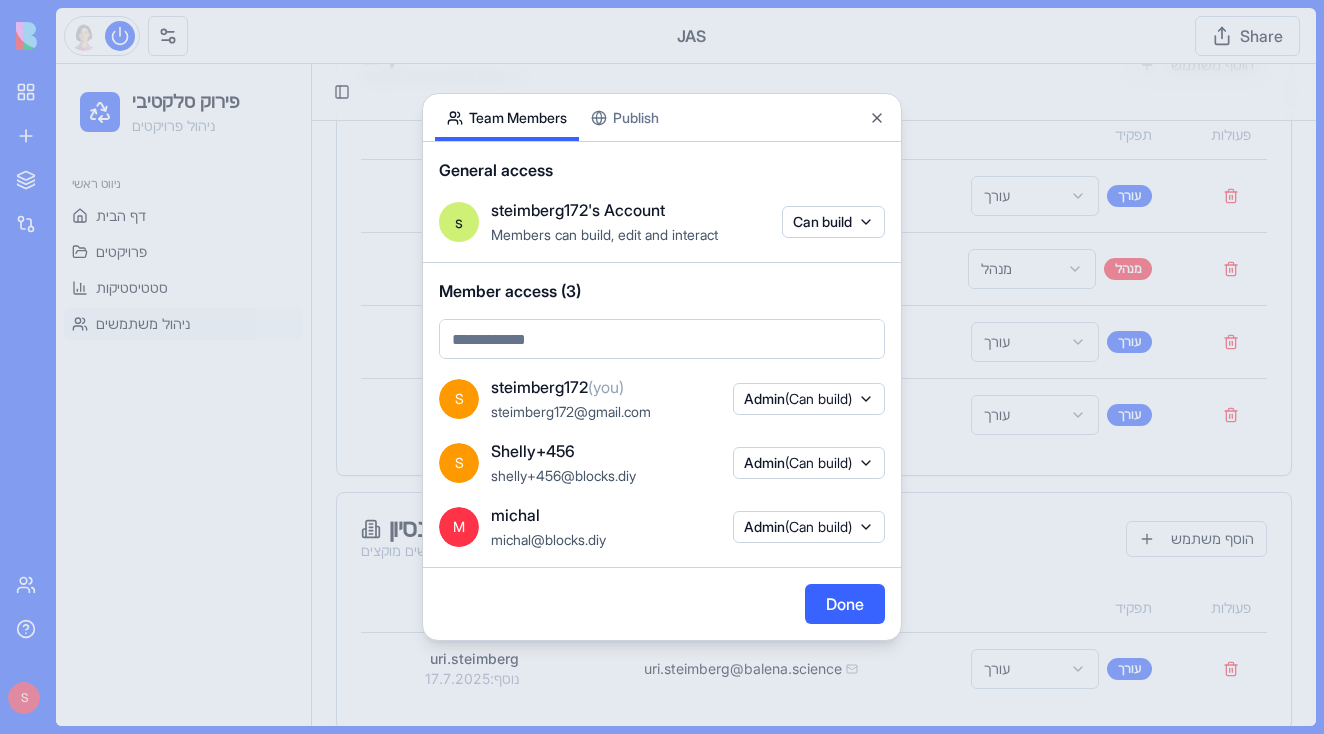 click on "Team Members Publish General access s steimberg172's Account Members can build, edit and interact Can build Member access (3) S steimberg172  (you) steimberg172@example.com Admin  (Can build) S Shelly+456 shelly+456@example.com Admin  (Can build) M michal michal@example.com Admin  (Can build) Done Close" at bounding box center [662, 367] 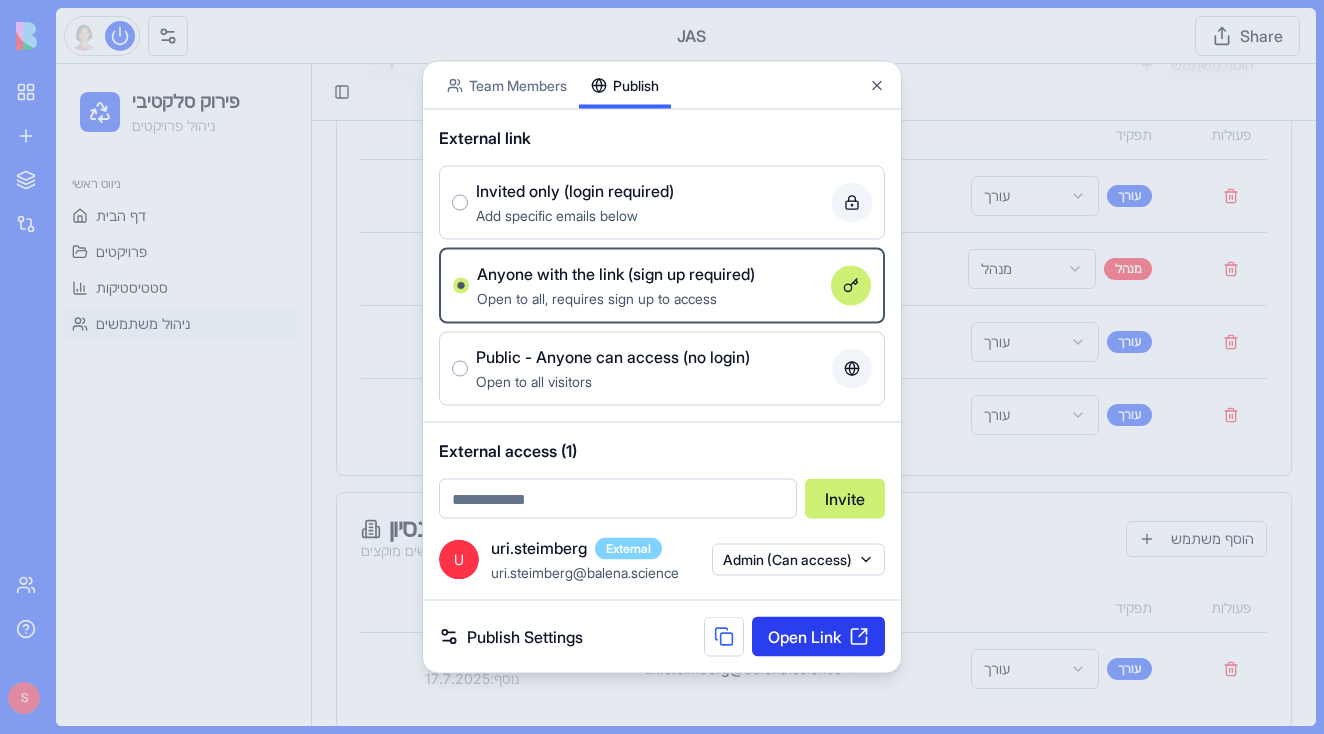 click on "Open Link" at bounding box center (818, 637) 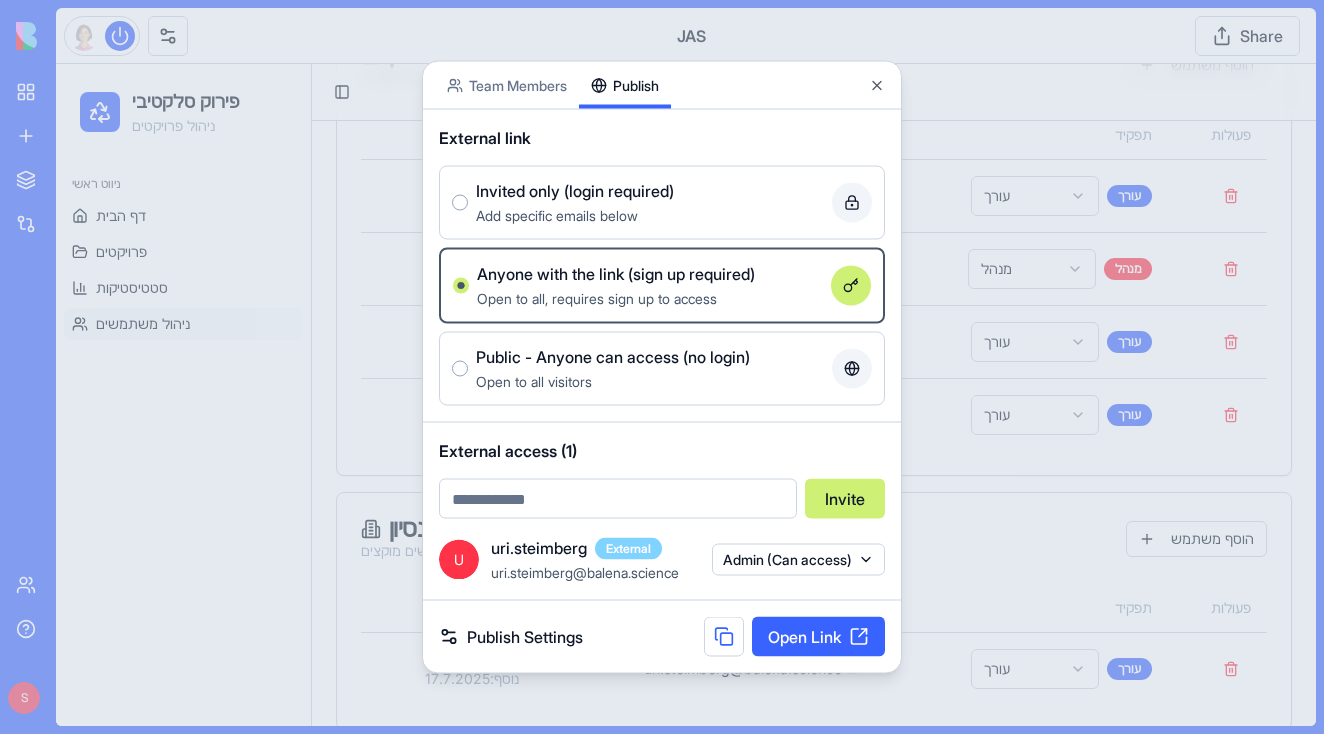 click on "Anyone with the link (sign up required)" at bounding box center (616, 274) 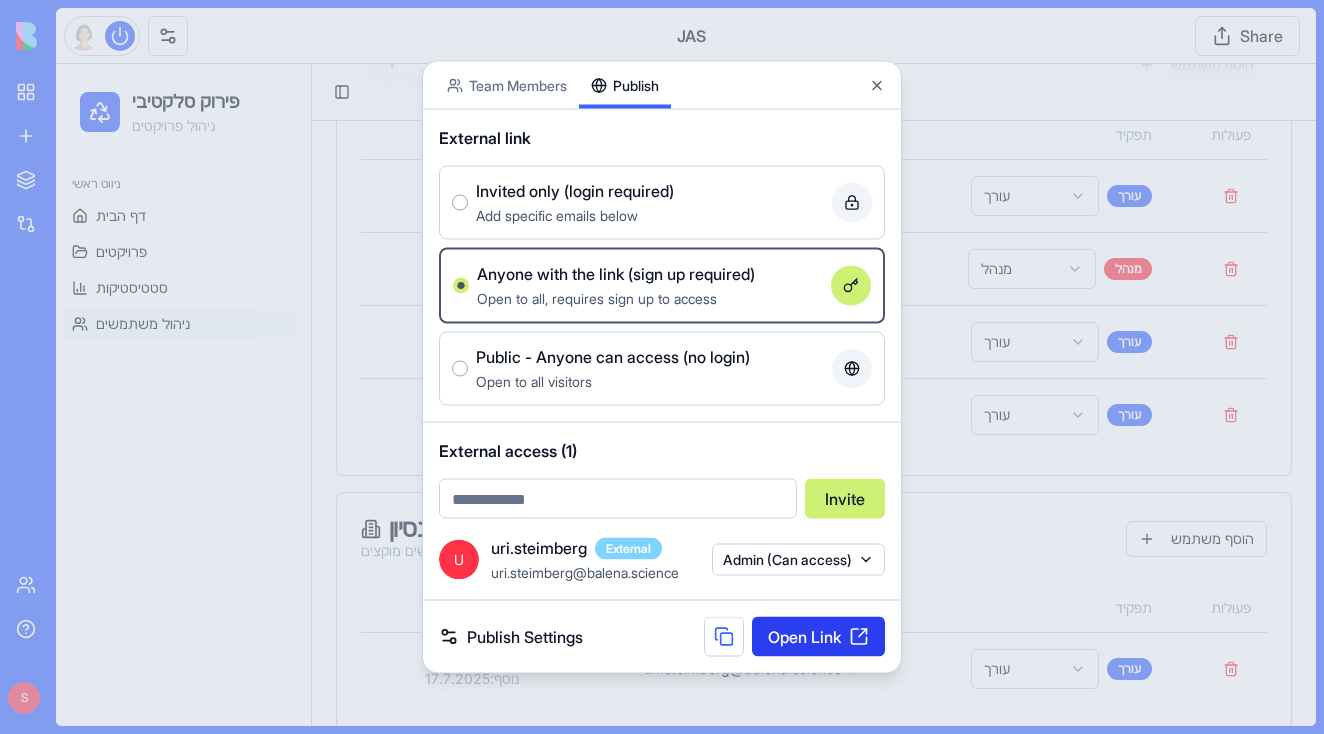 click on "Open Link" at bounding box center [818, 637] 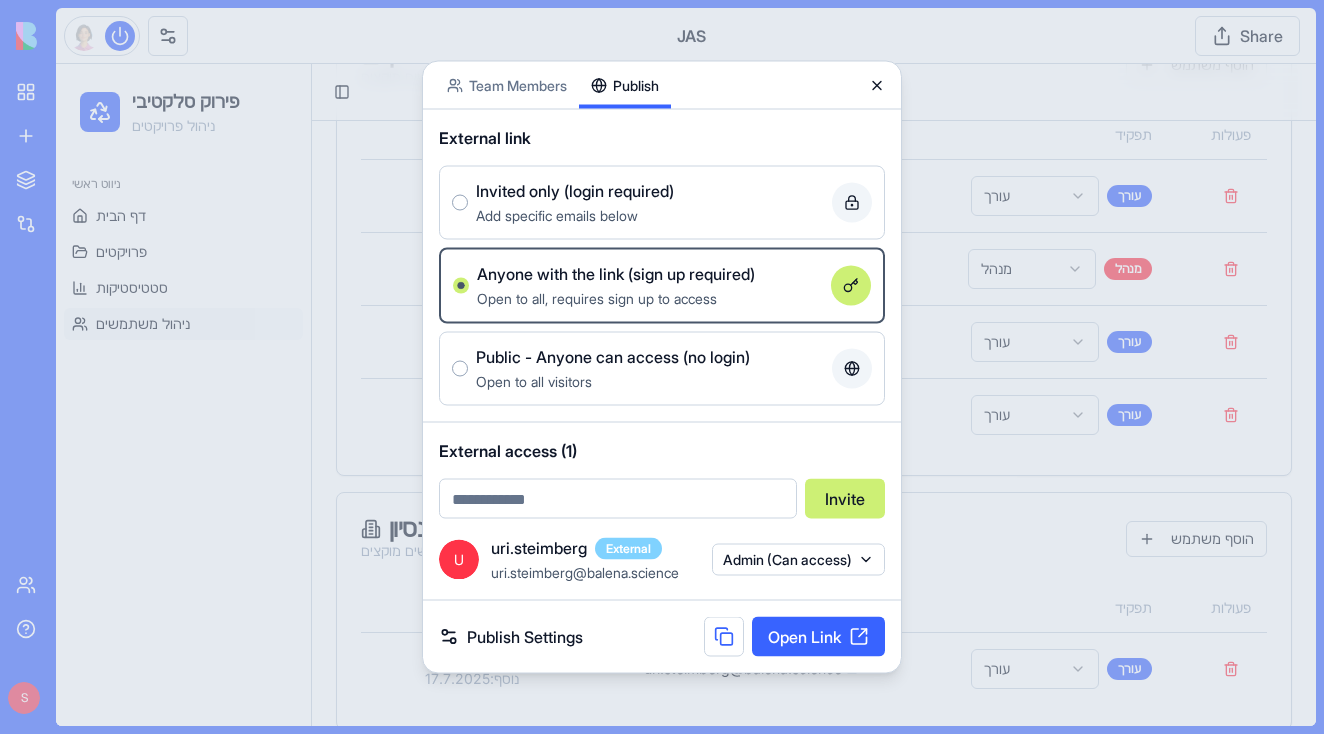 click 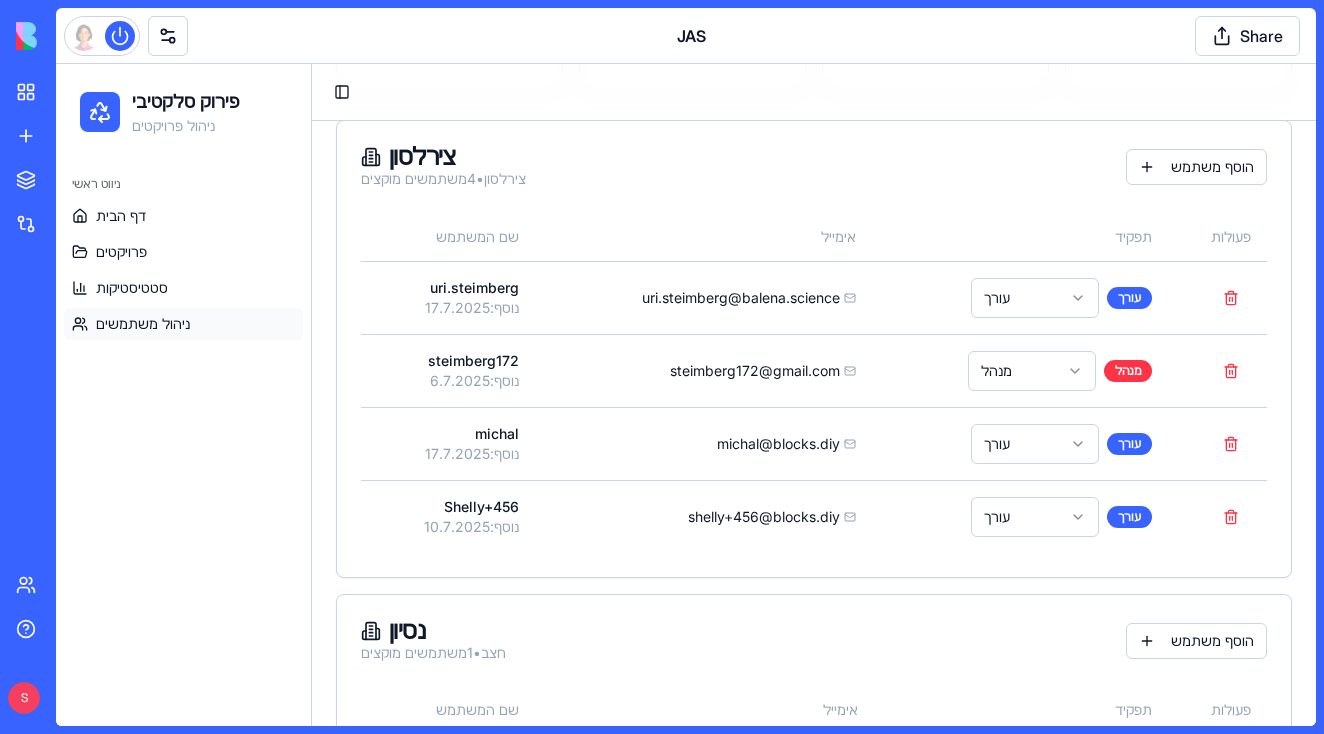 scroll, scrollTop: 288, scrollLeft: 0, axis: vertical 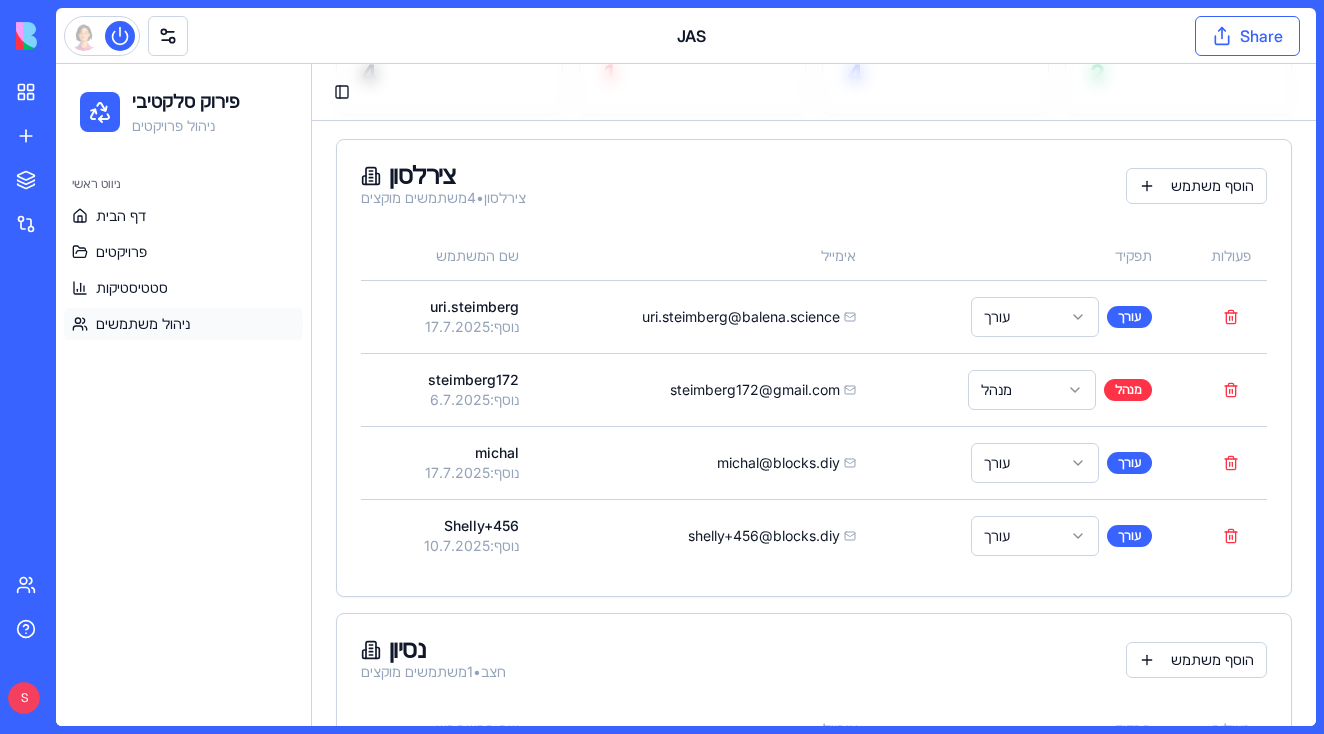 click on "Share" at bounding box center (1247, 36) 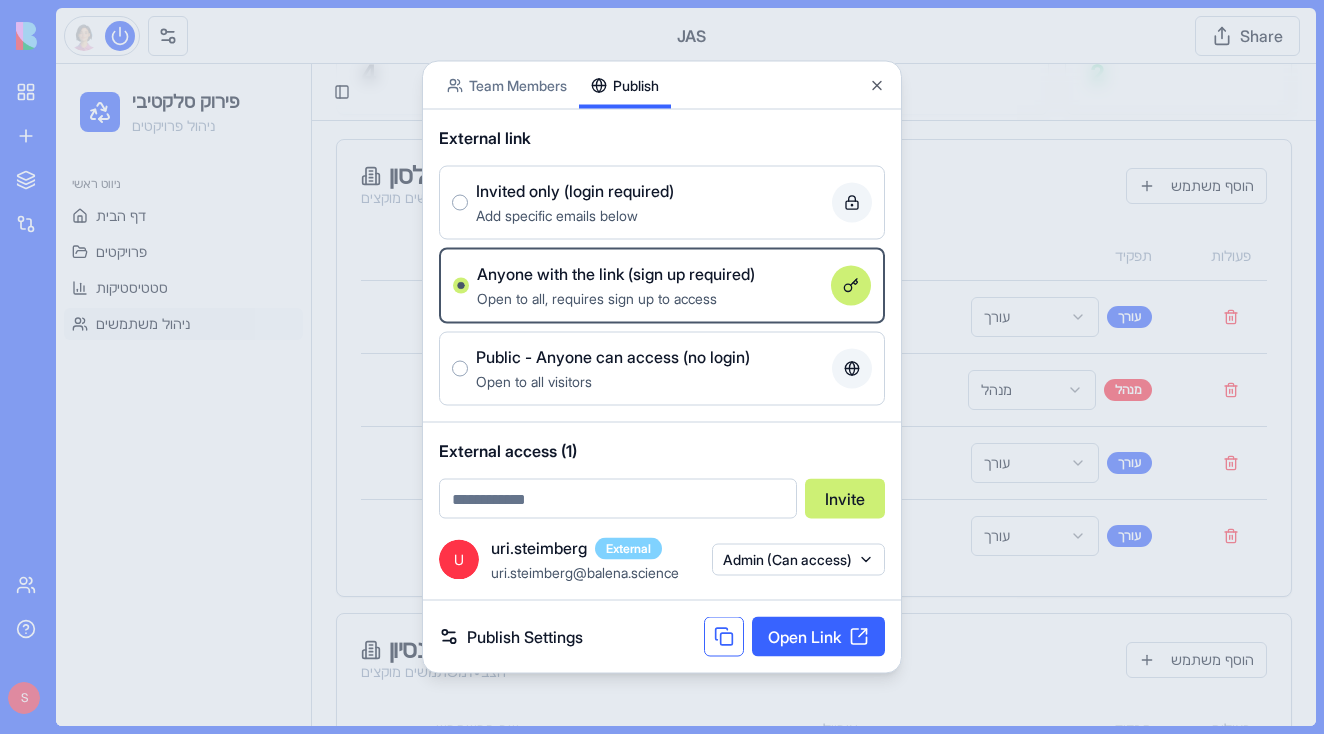 click at bounding box center [724, 637] 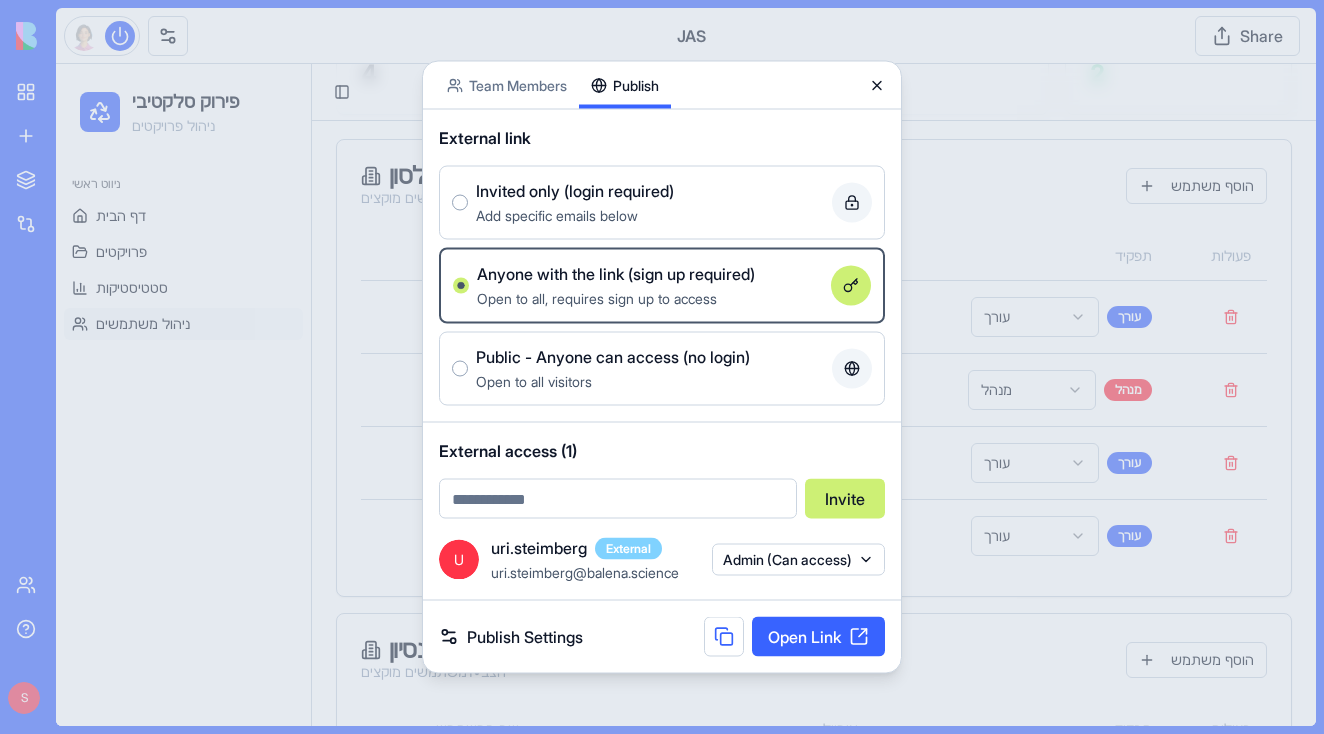 click 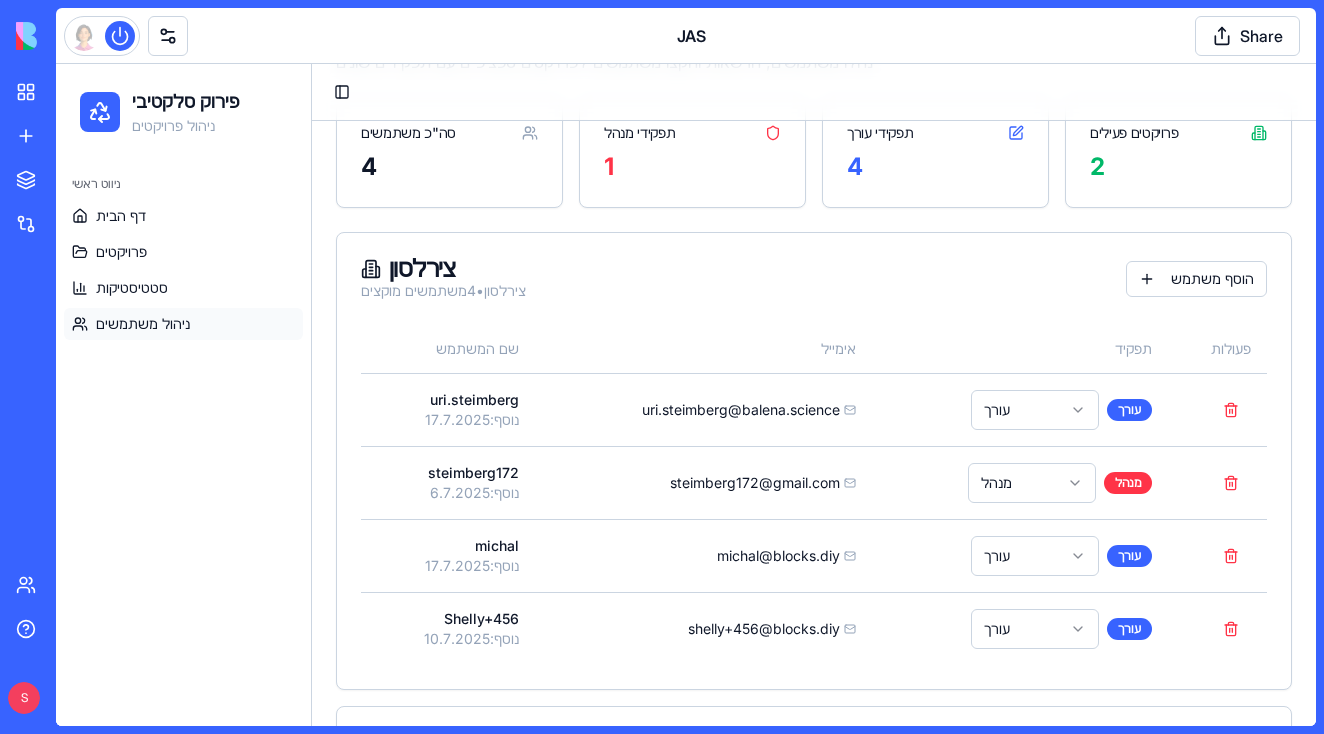 scroll, scrollTop: 12, scrollLeft: 0, axis: vertical 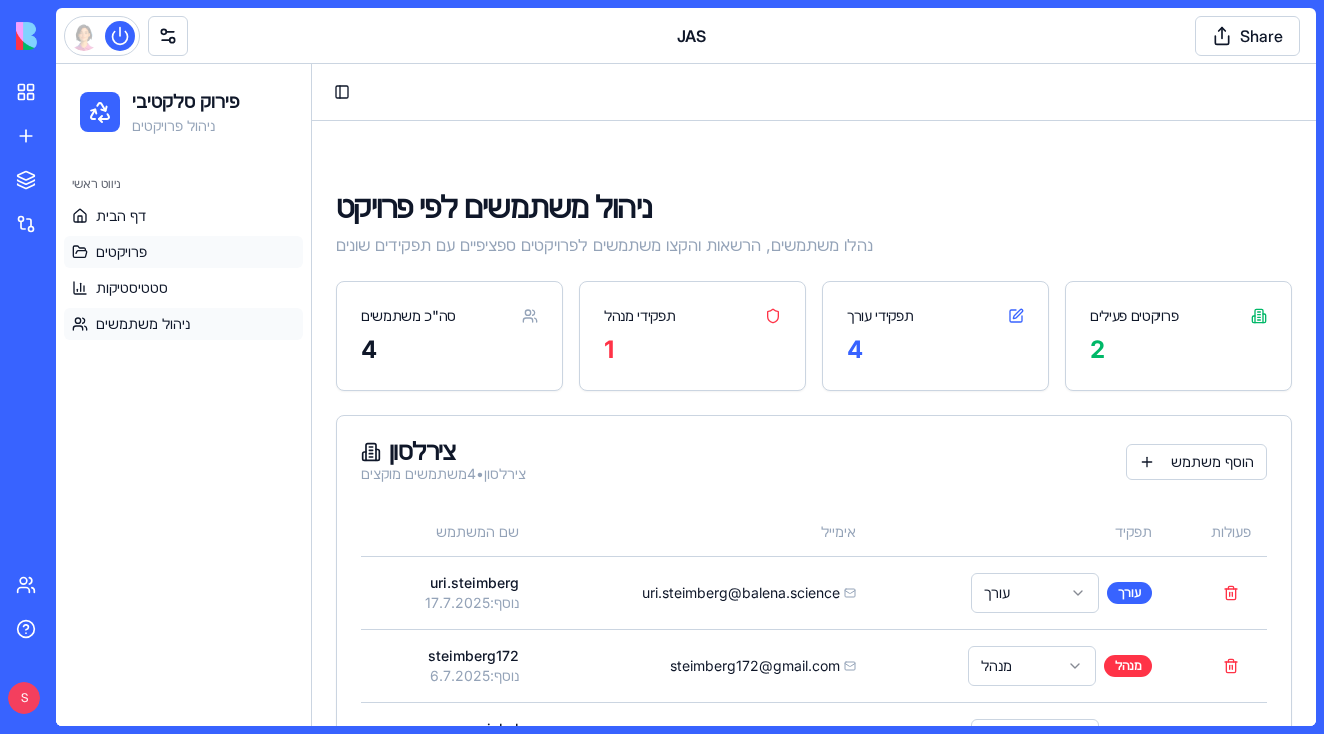 click on "פרויקטים" at bounding box center [183, 252] 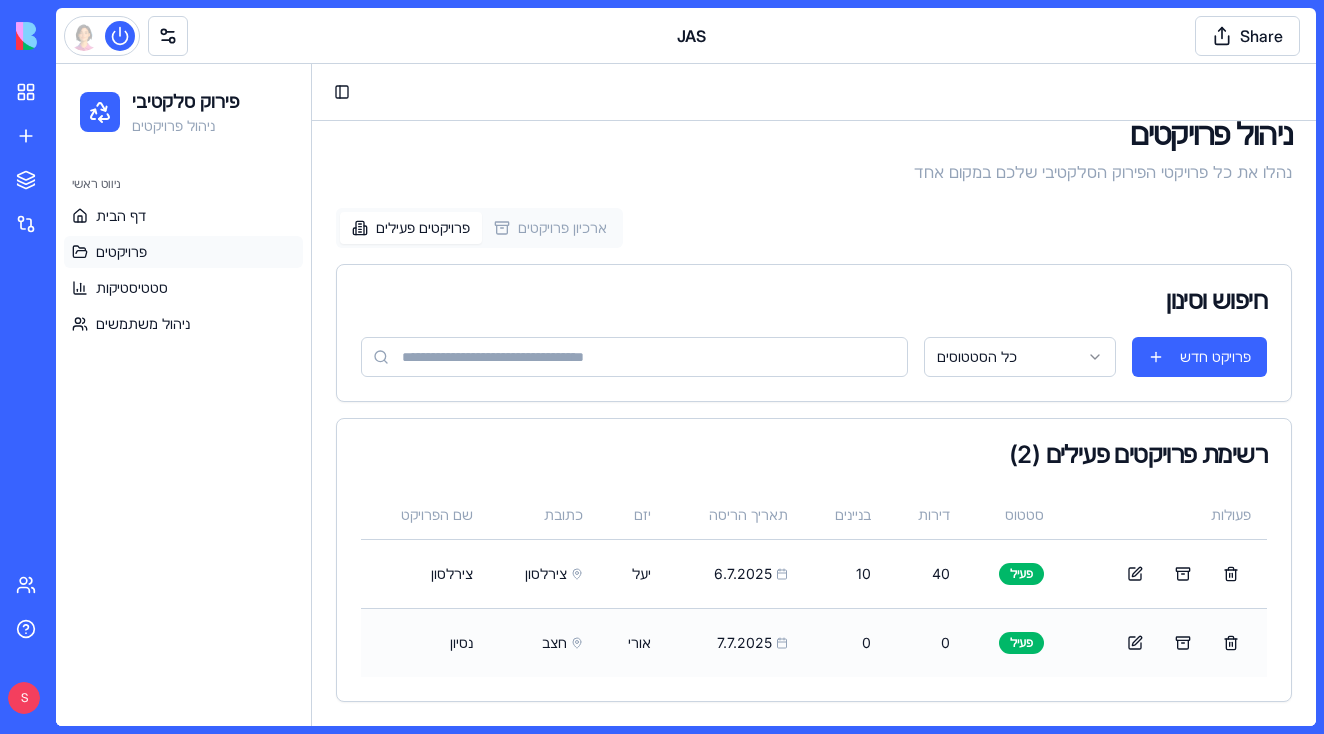 scroll, scrollTop: 85, scrollLeft: 0, axis: vertical 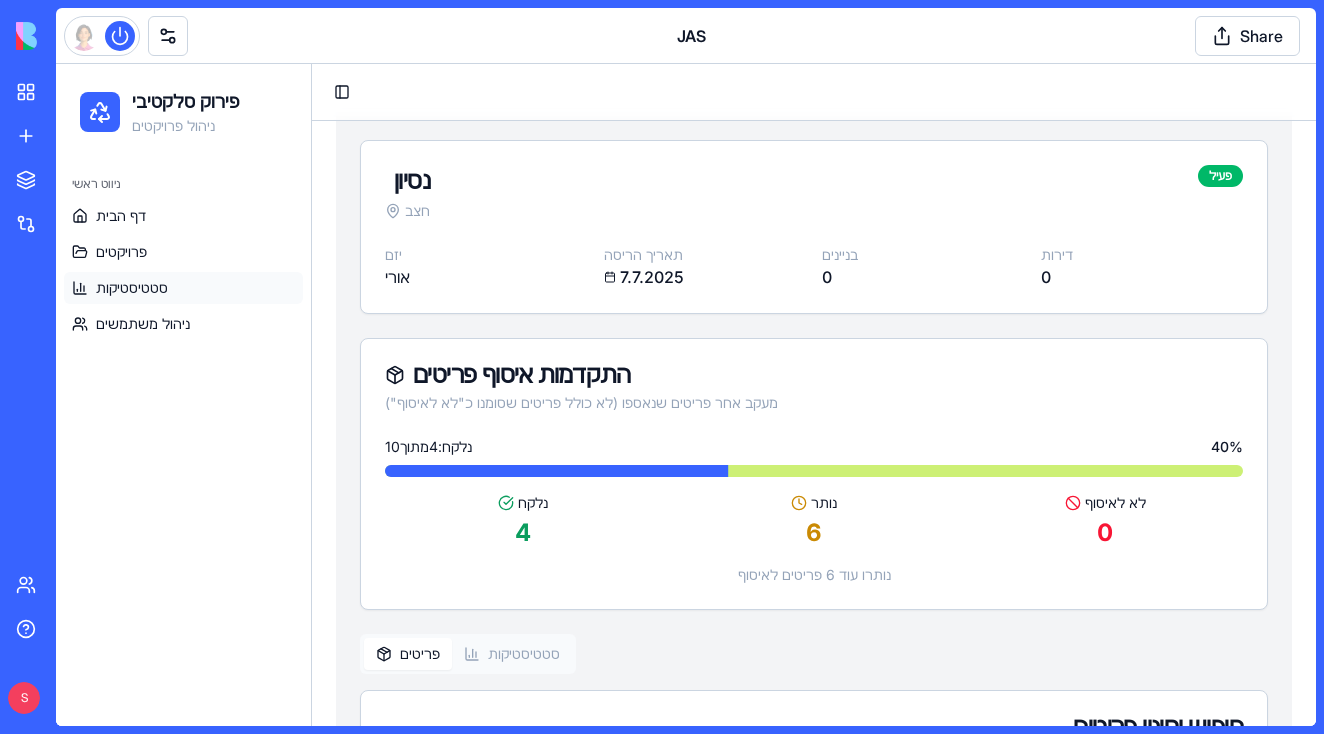 click on "סטטיסטיקות" at bounding box center (183, 288) 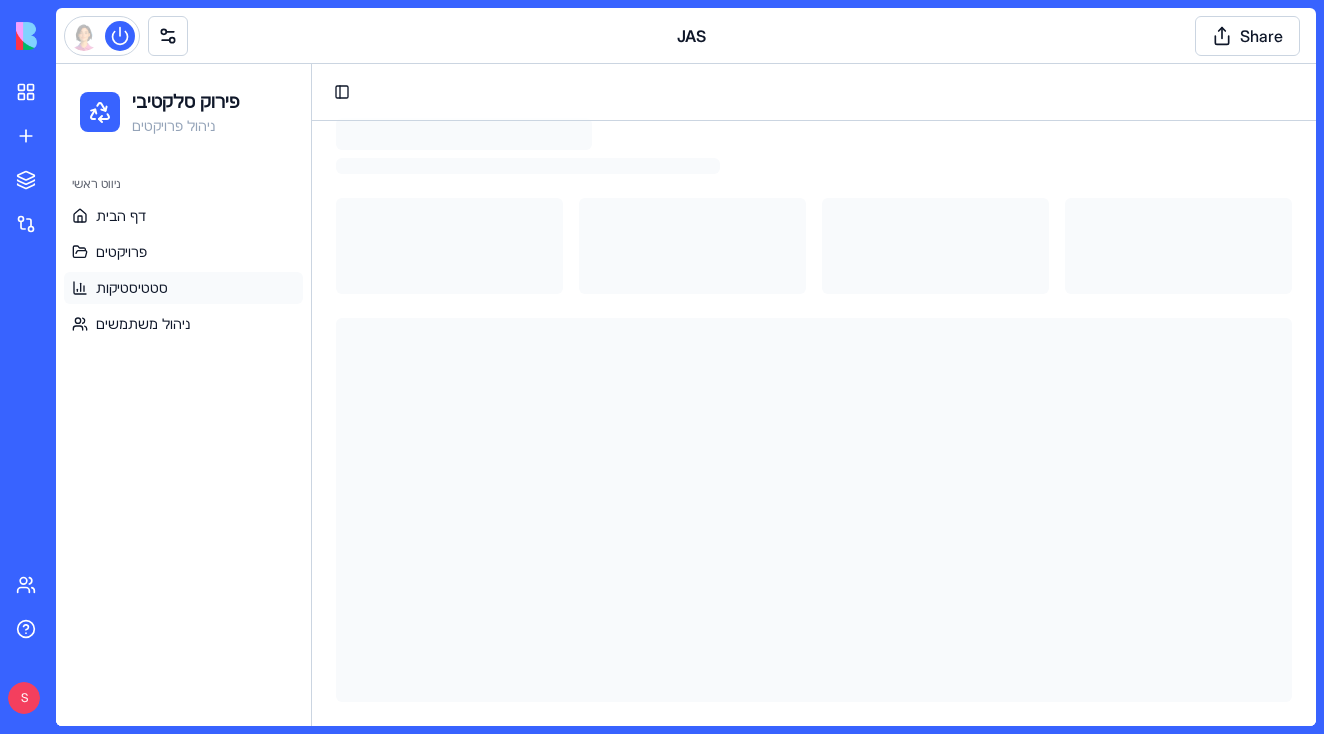 scroll, scrollTop: 83, scrollLeft: 0, axis: vertical 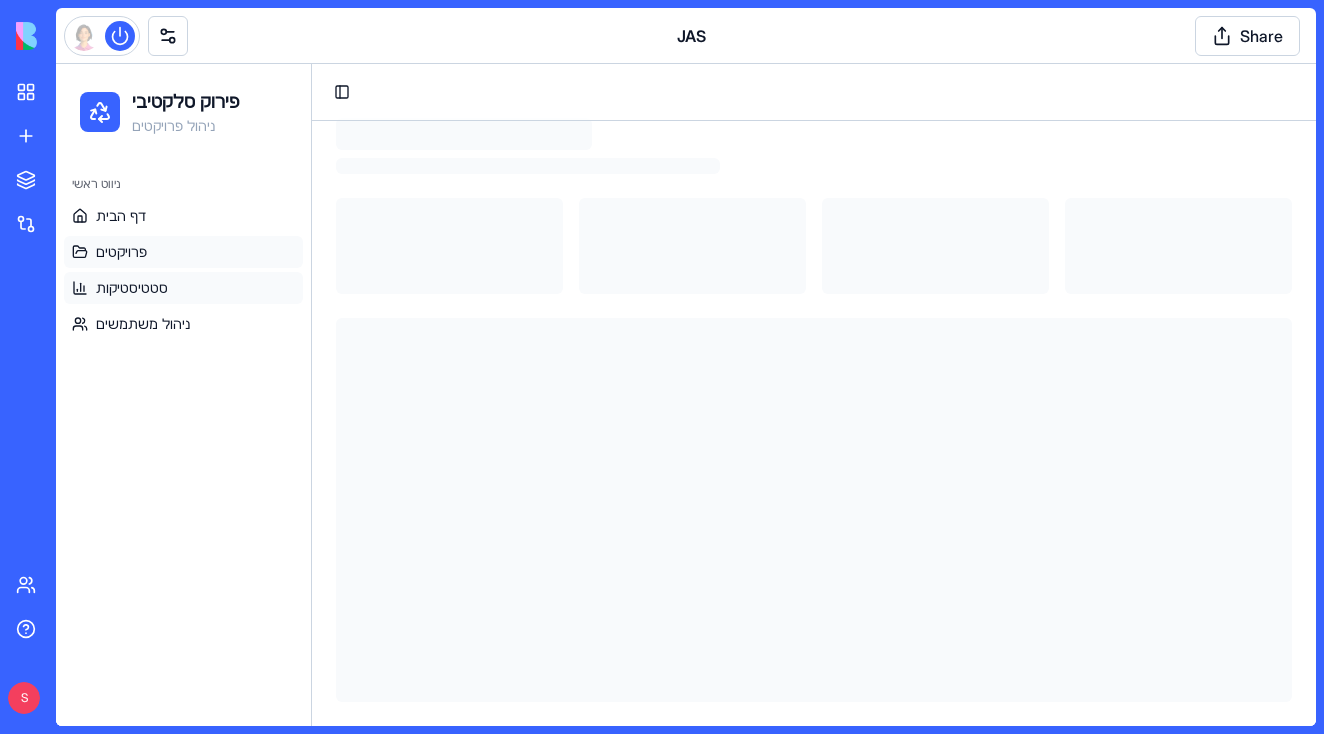 click on "פרויקטים" at bounding box center [183, 252] 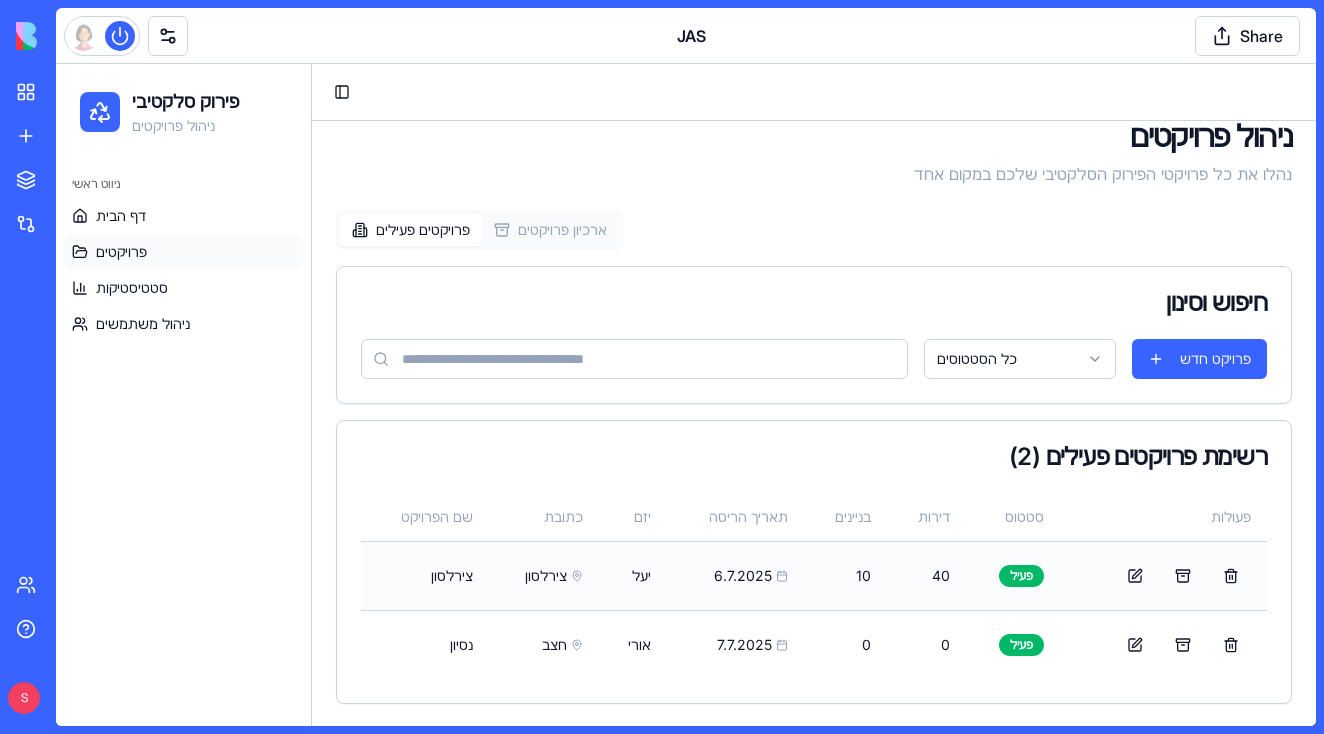 click on "צירלסון" at bounding box center [544, 575] 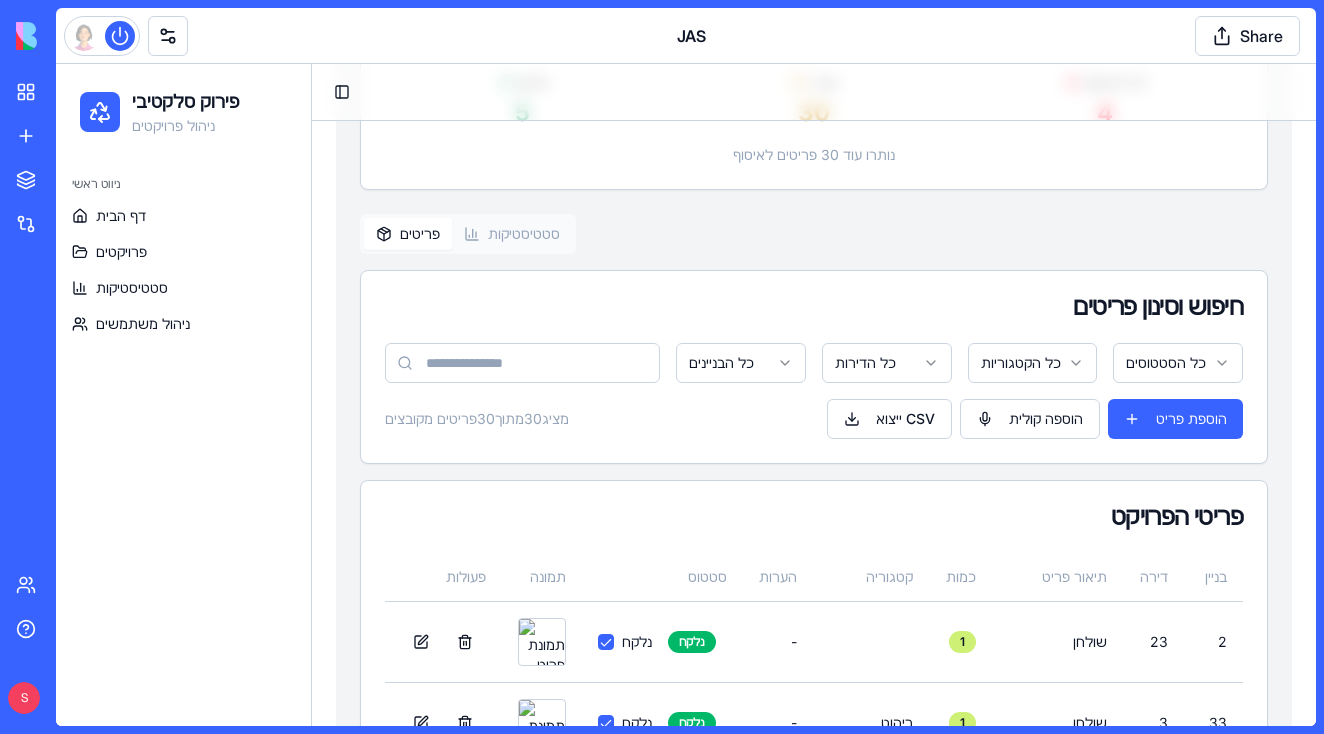 scroll, scrollTop: 511, scrollLeft: 0, axis: vertical 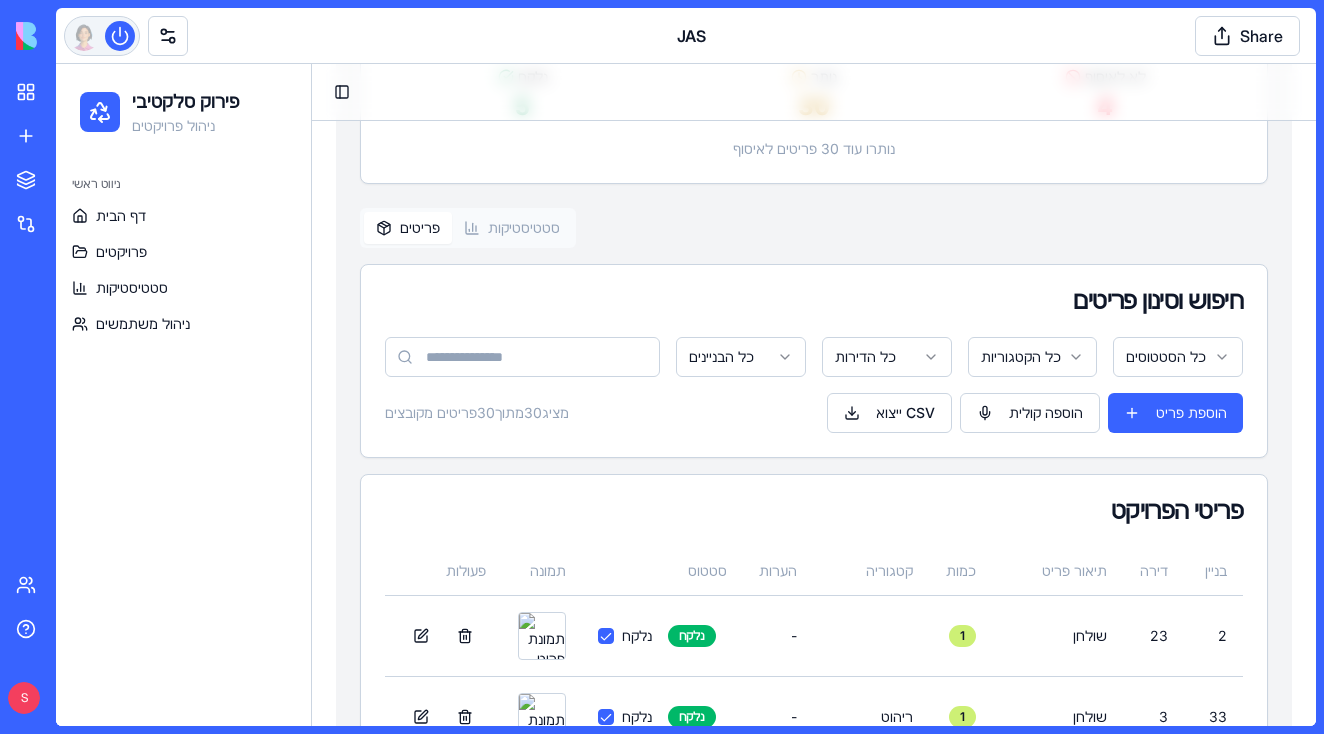 click at bounding box center (102, 36) 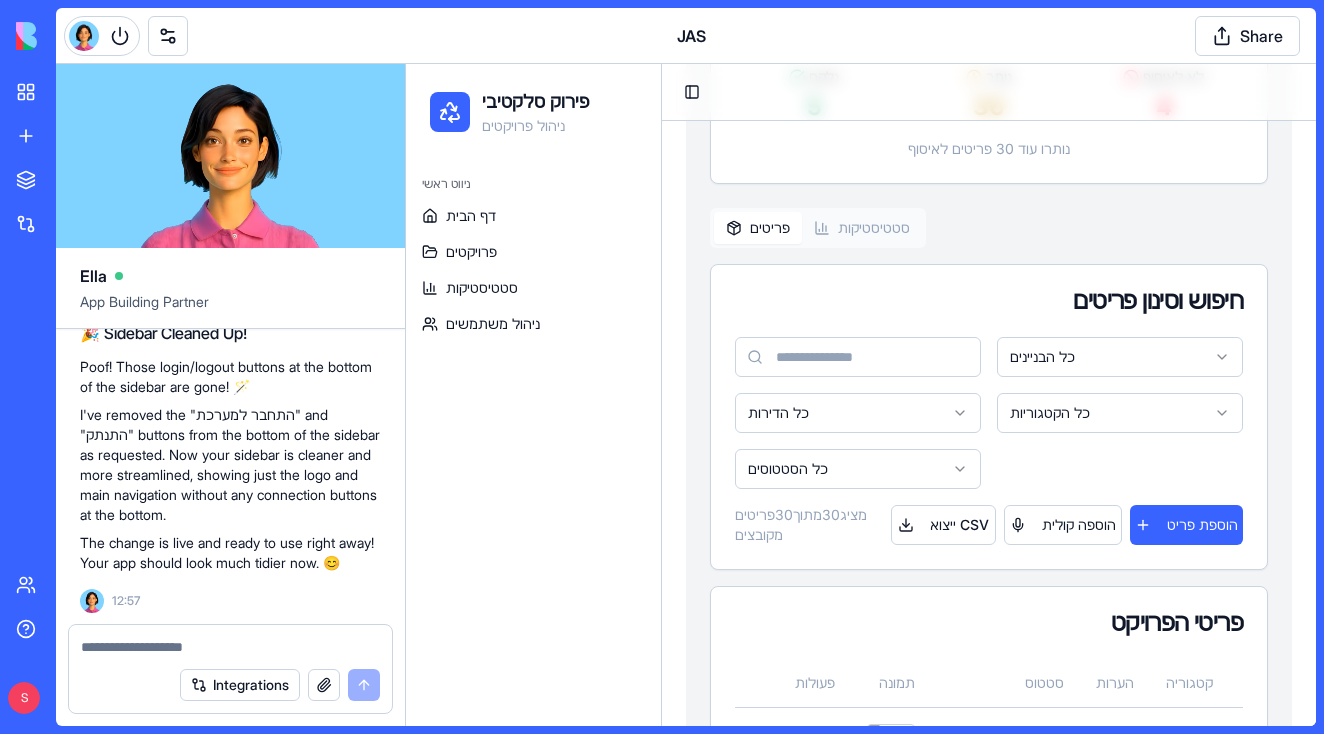 scroll, scrollTop: 83100, scrollLeft: 0, axis: vertical 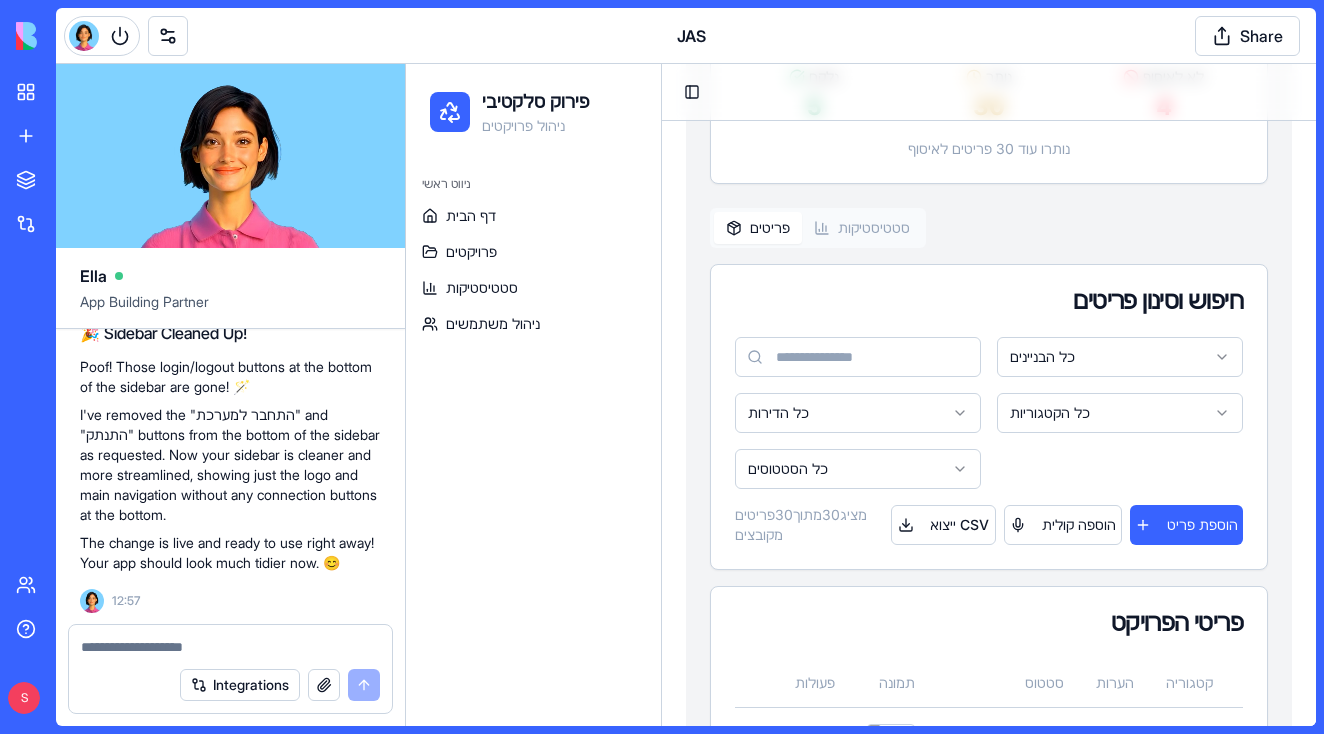 click at bounding box center [230, 647] 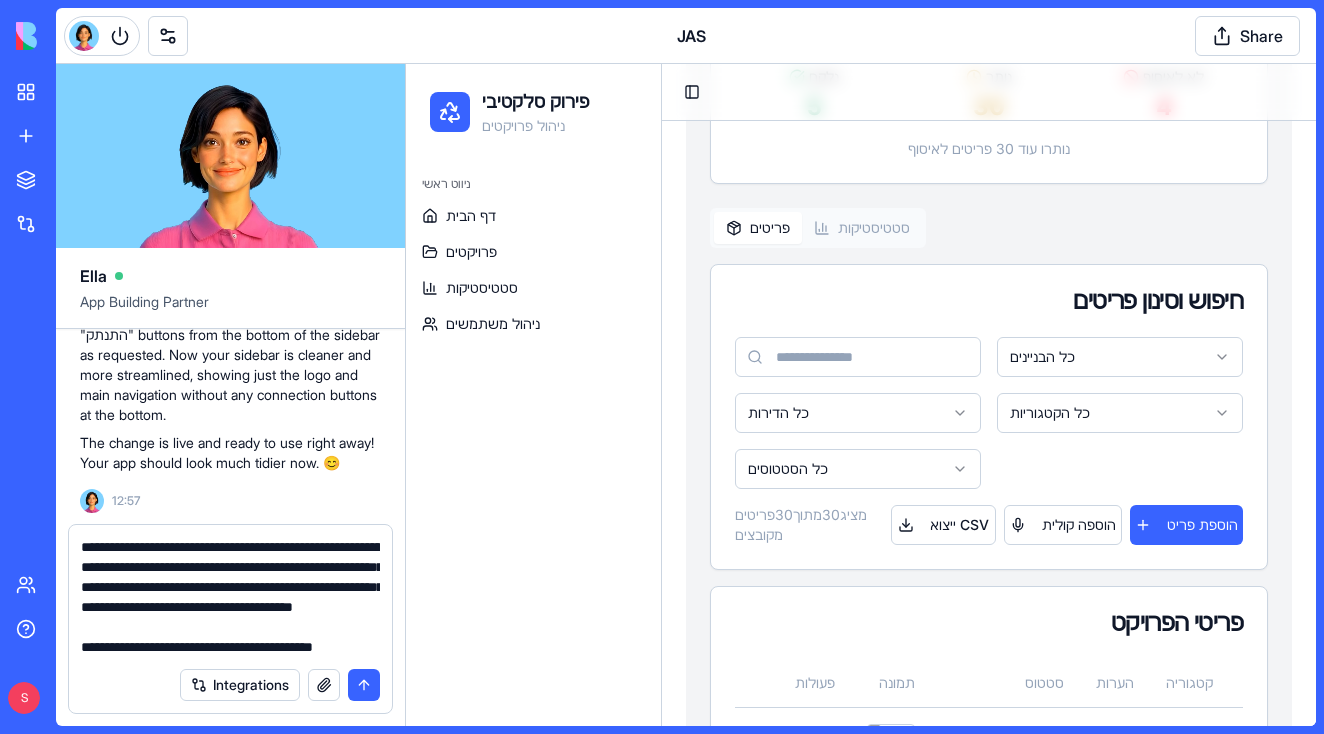 scroll, scrollTop: 60, scrollLeft: 0, axis: vertical 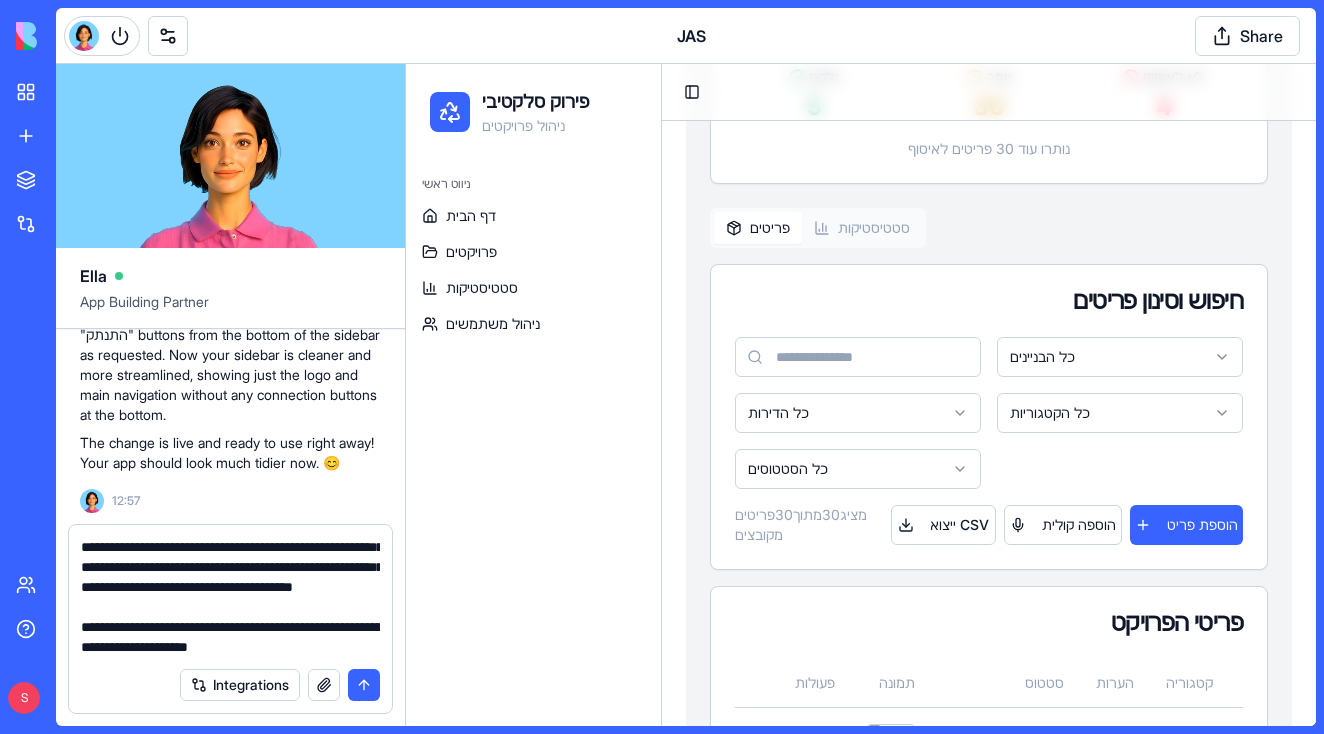 type on "**********" 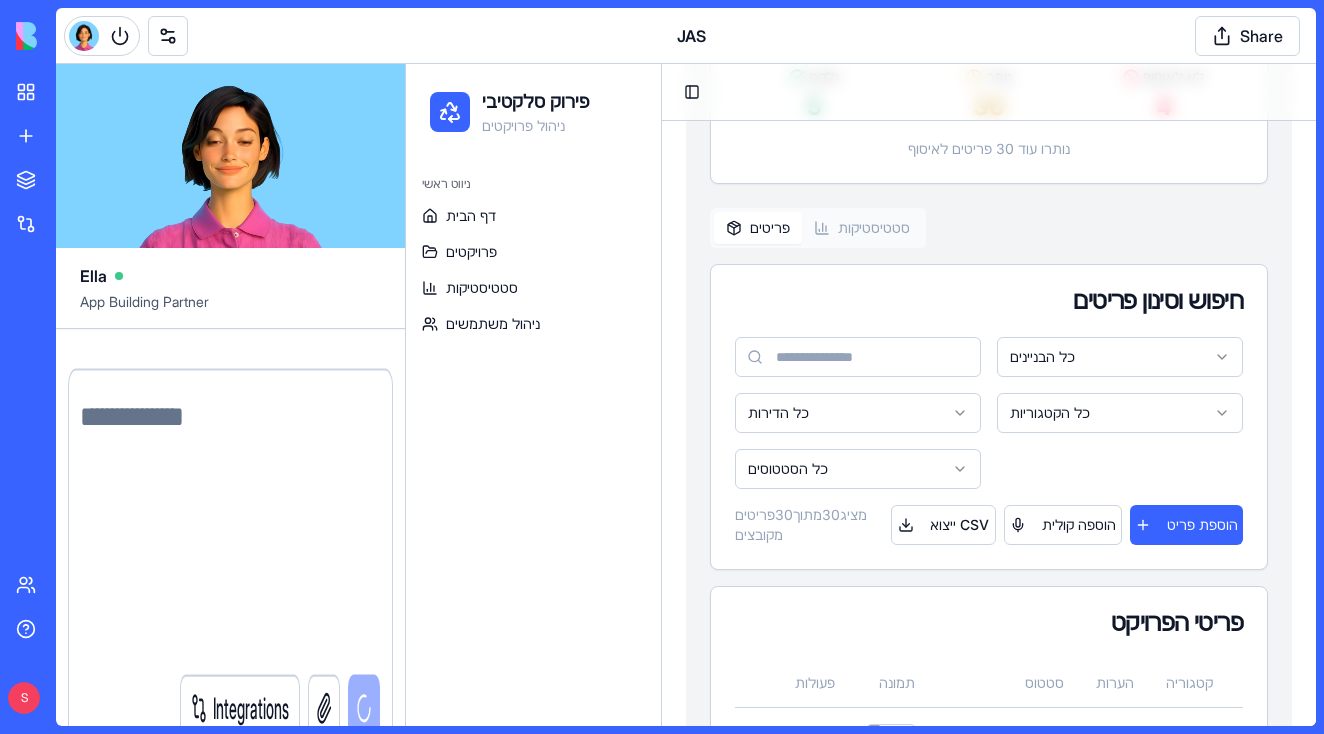 scroll, scrollTop: 0, scrollLeft: 0, axis: both 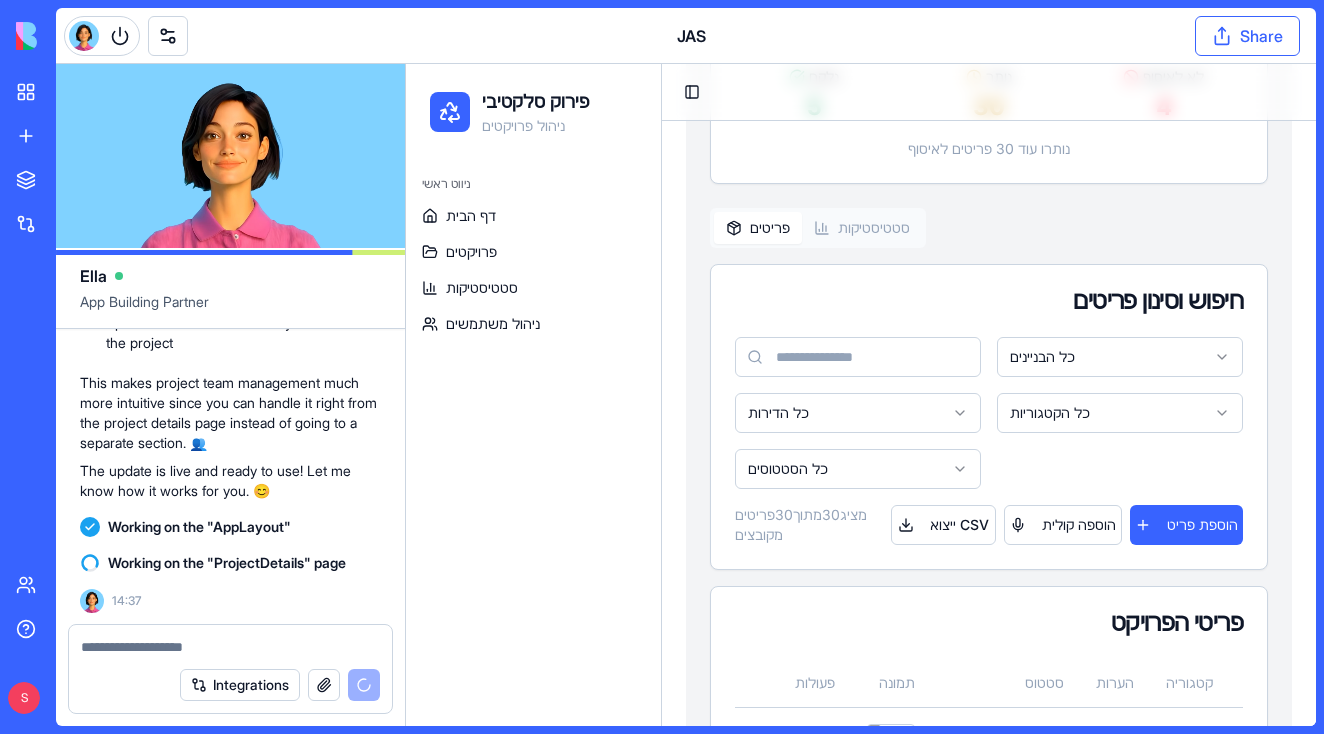 click on "Share" at bounding box center (1247, 36) 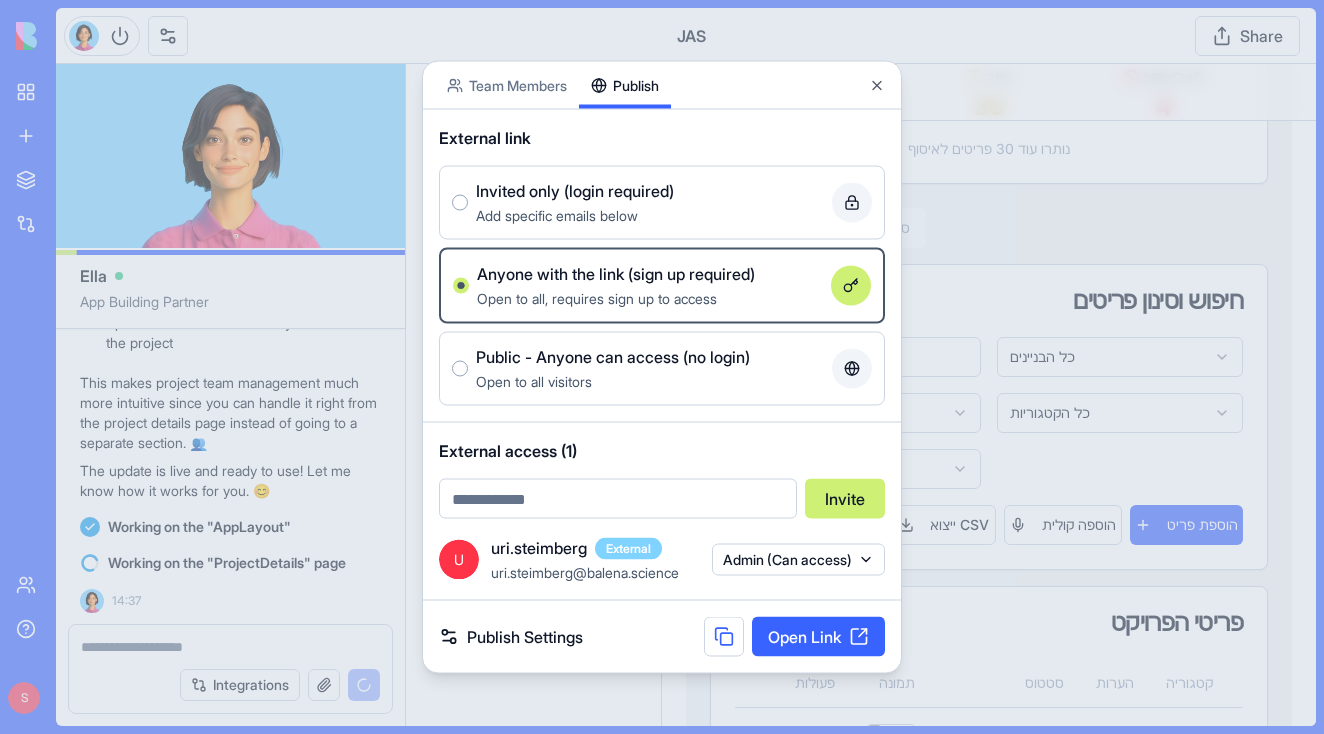click on "Open to all, requires sign up to access" at bounding box center [650, 298] 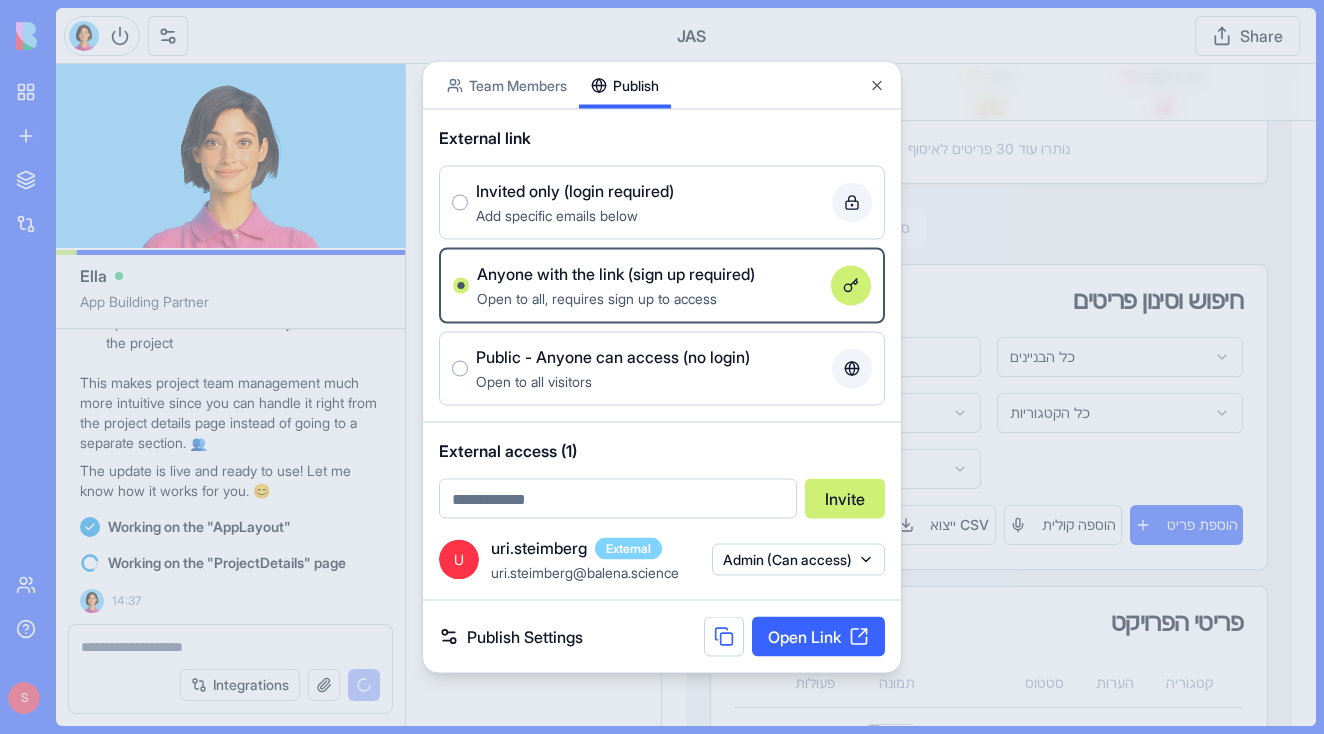 click on "Anyone with the link (sign up required) Open to all, requires sign up to access" at bounding box center [461, 286] 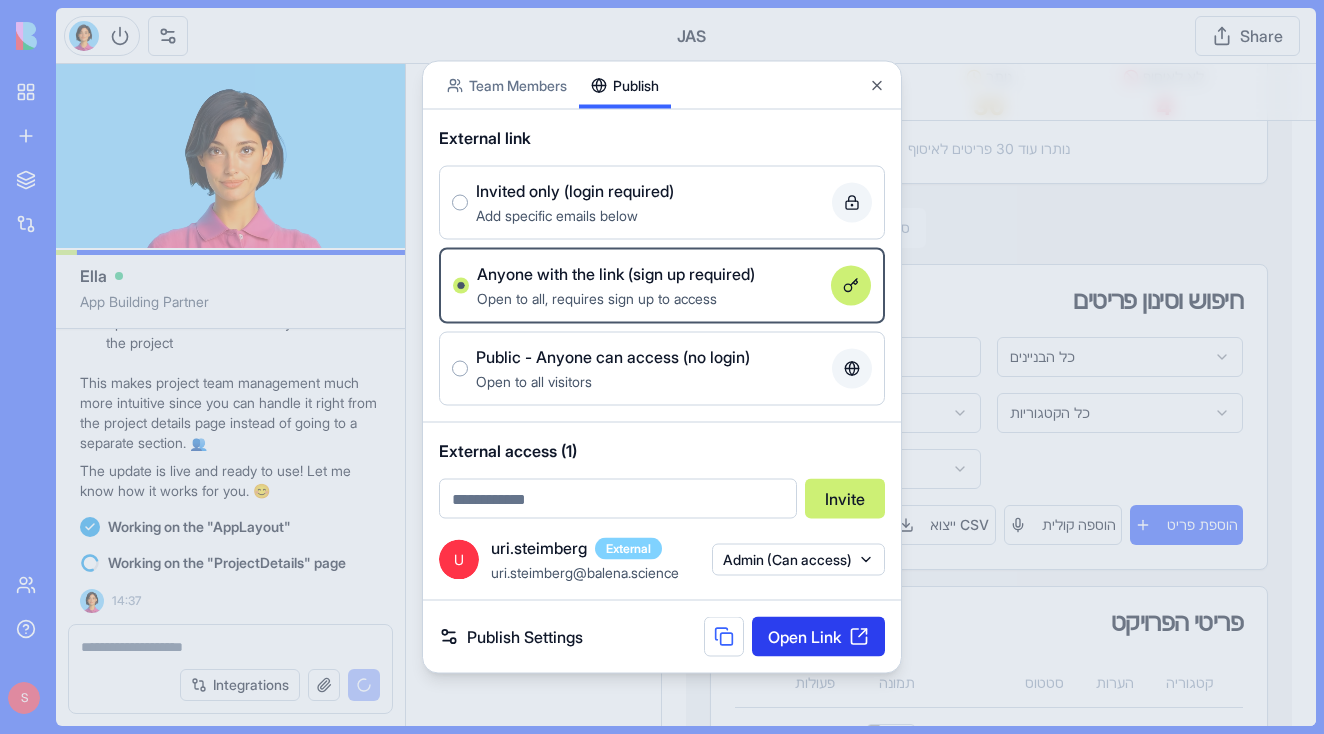 click on "Open Link" at bounding box center [818, 637] 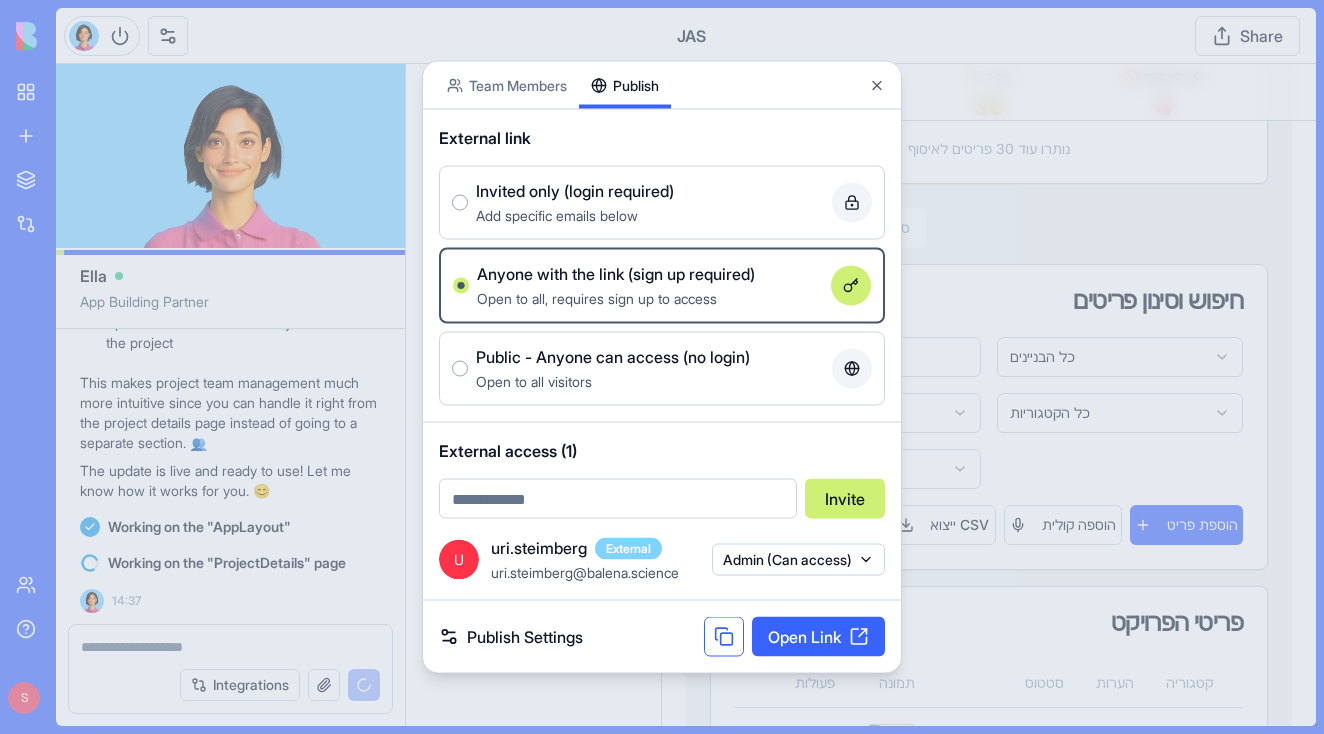 click at bounding box center (724, 637) 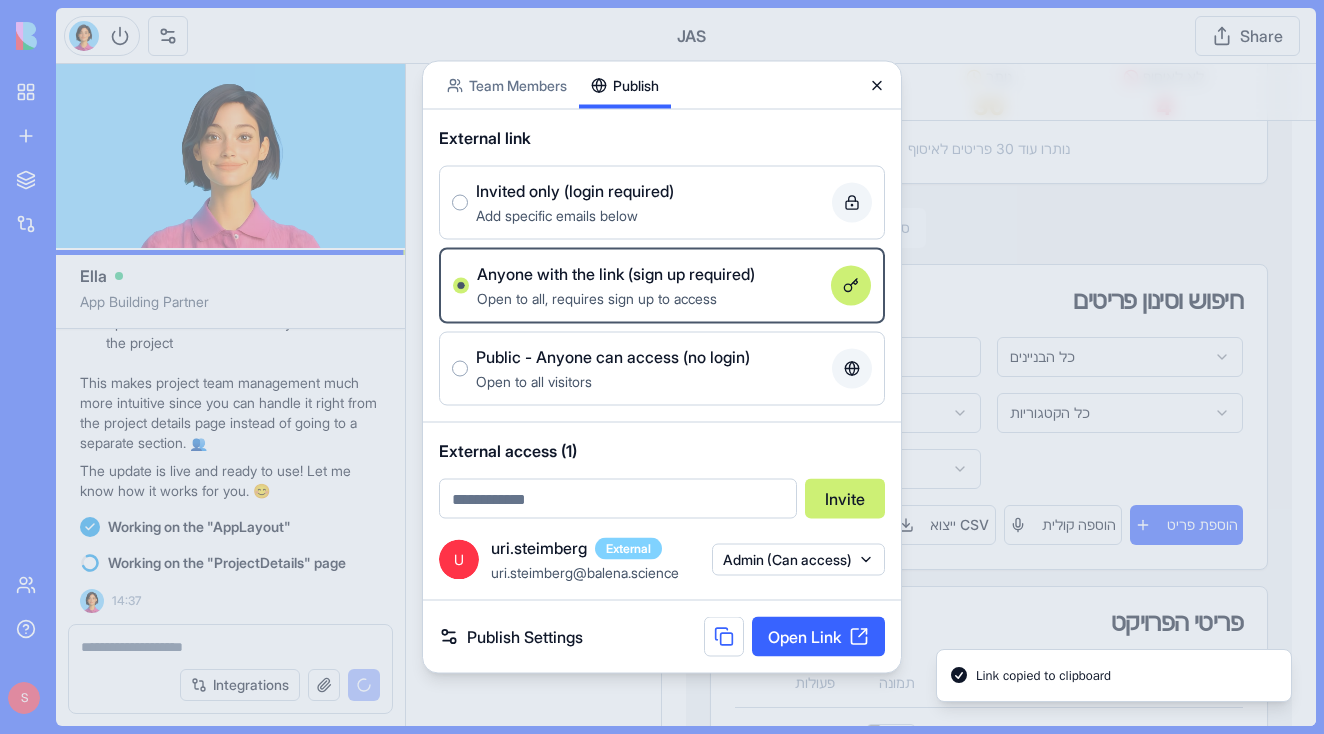 click 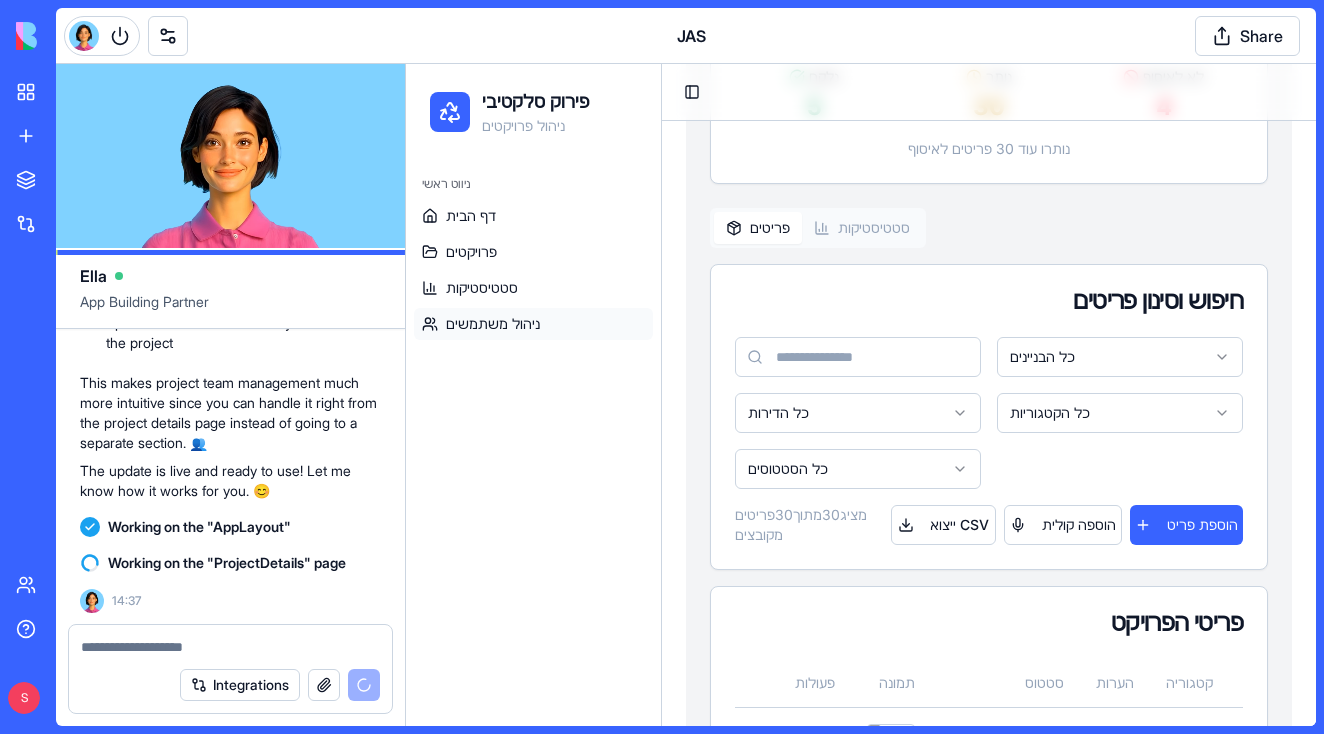 click on "ניהול משתמשים" at bounding box center (493, 324) 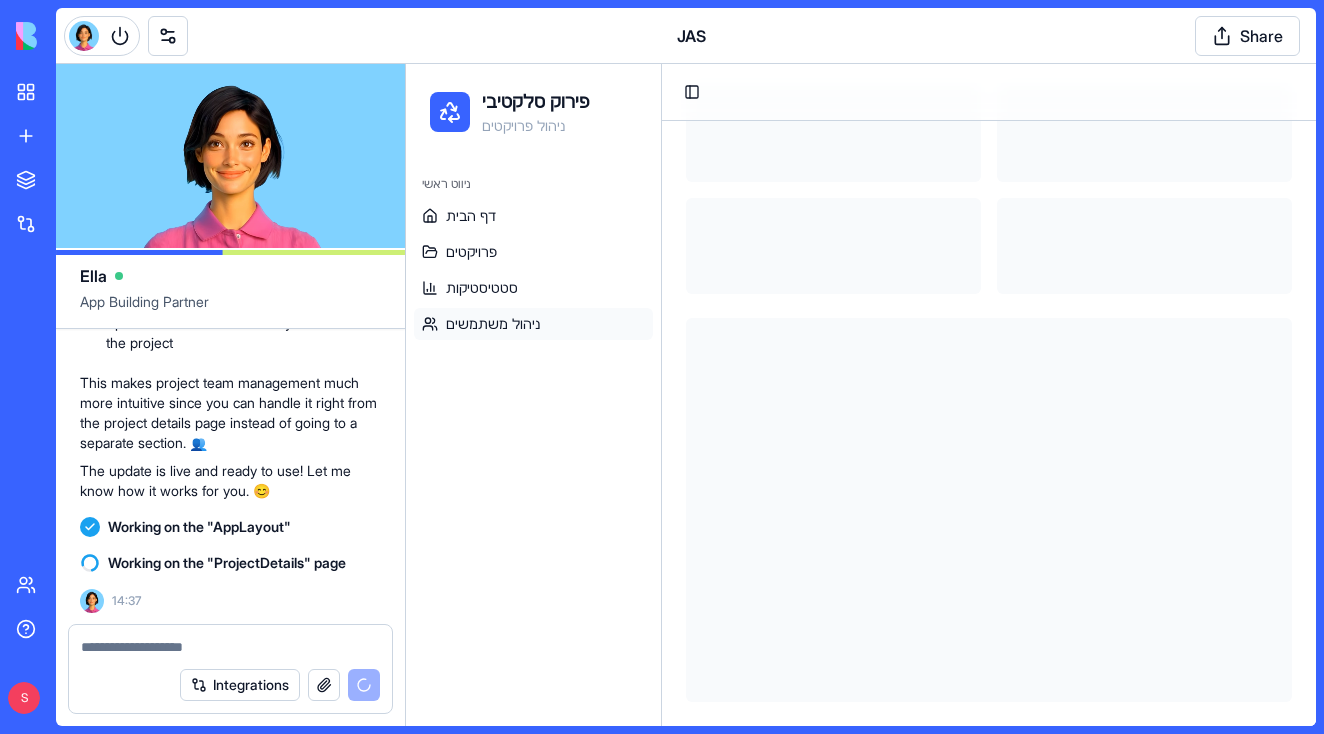 scroll, scrollTop: 195, scrollLeft: 0, axis: vertical 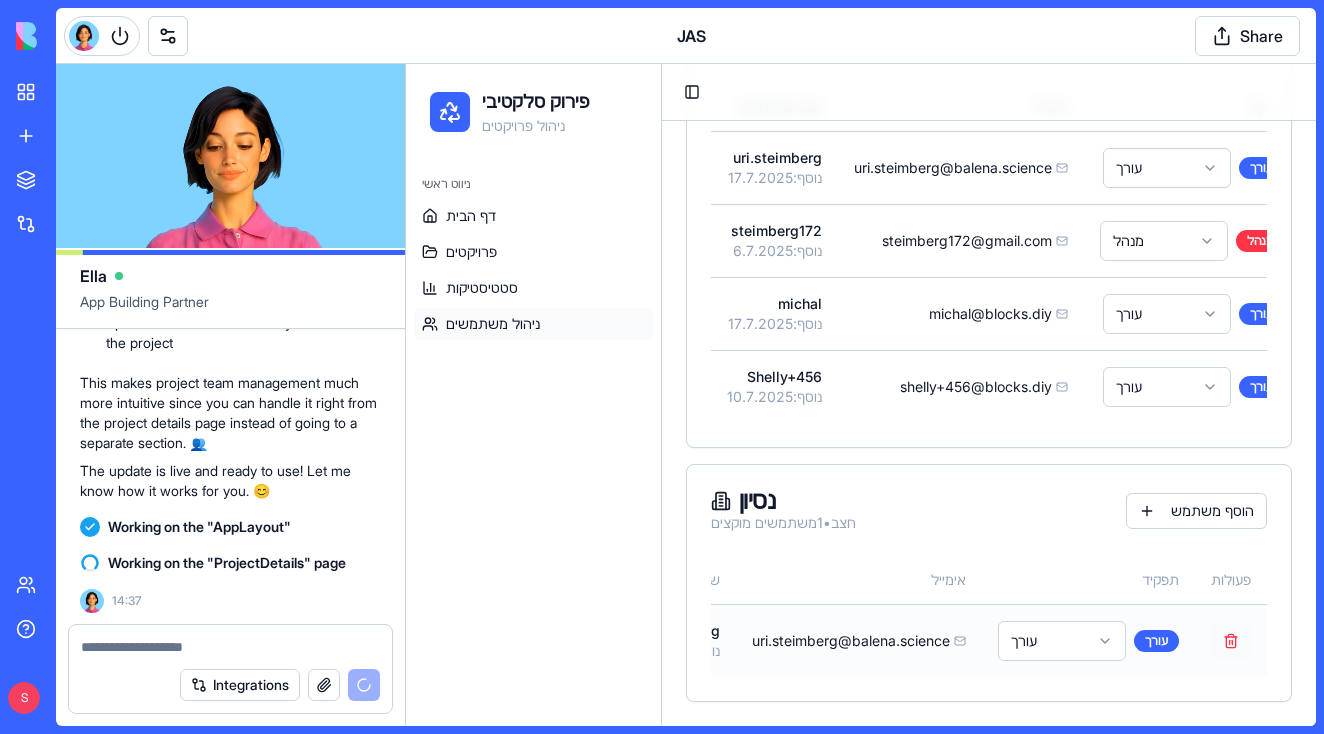click at bounding box center (1231, 641) 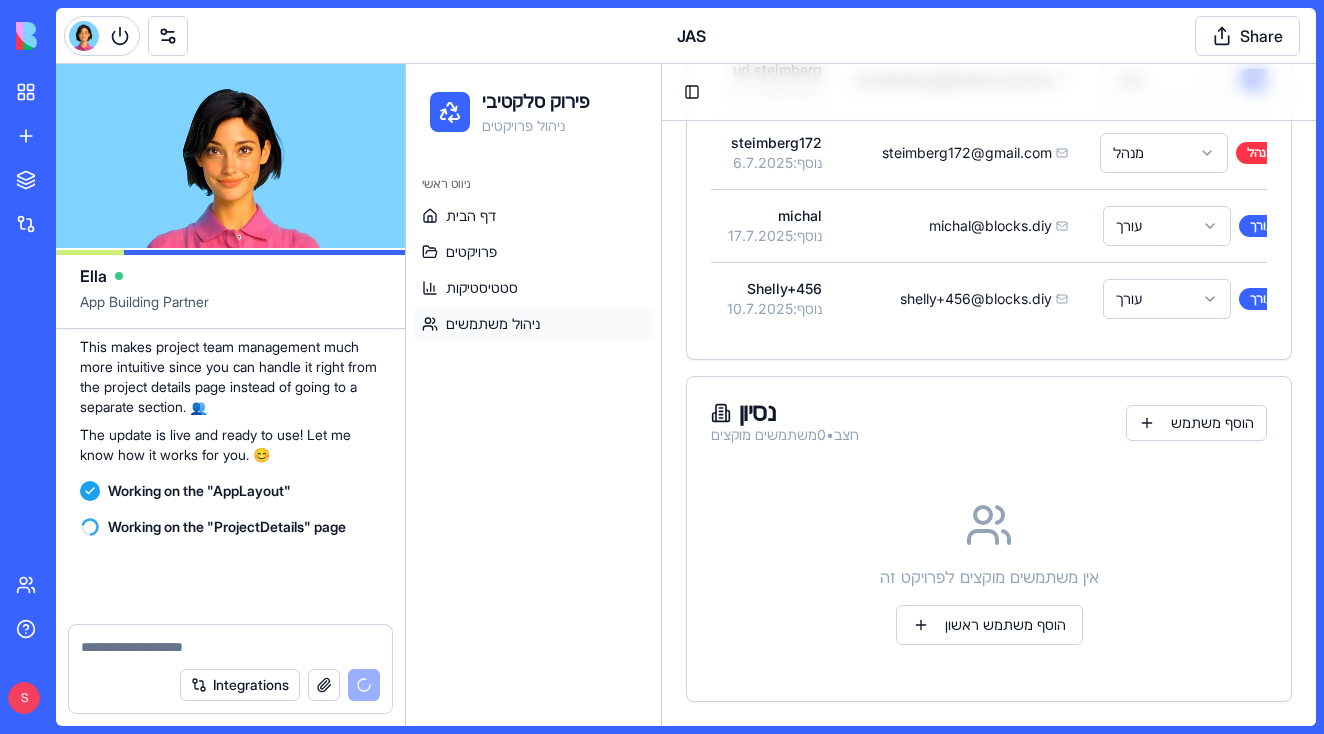 scroll, scrollTop: 84008, scrollLeft: 0, axis: vertical 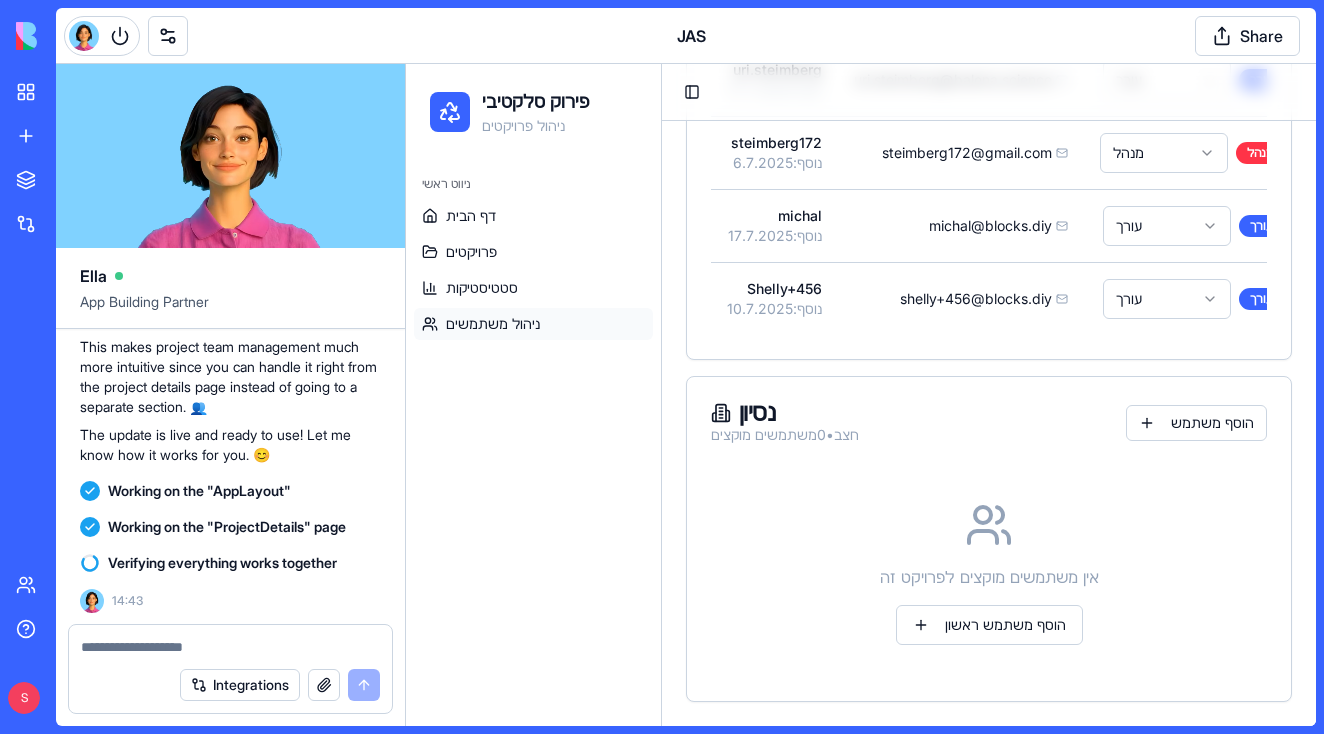 click at bounding box center (357, -2123) 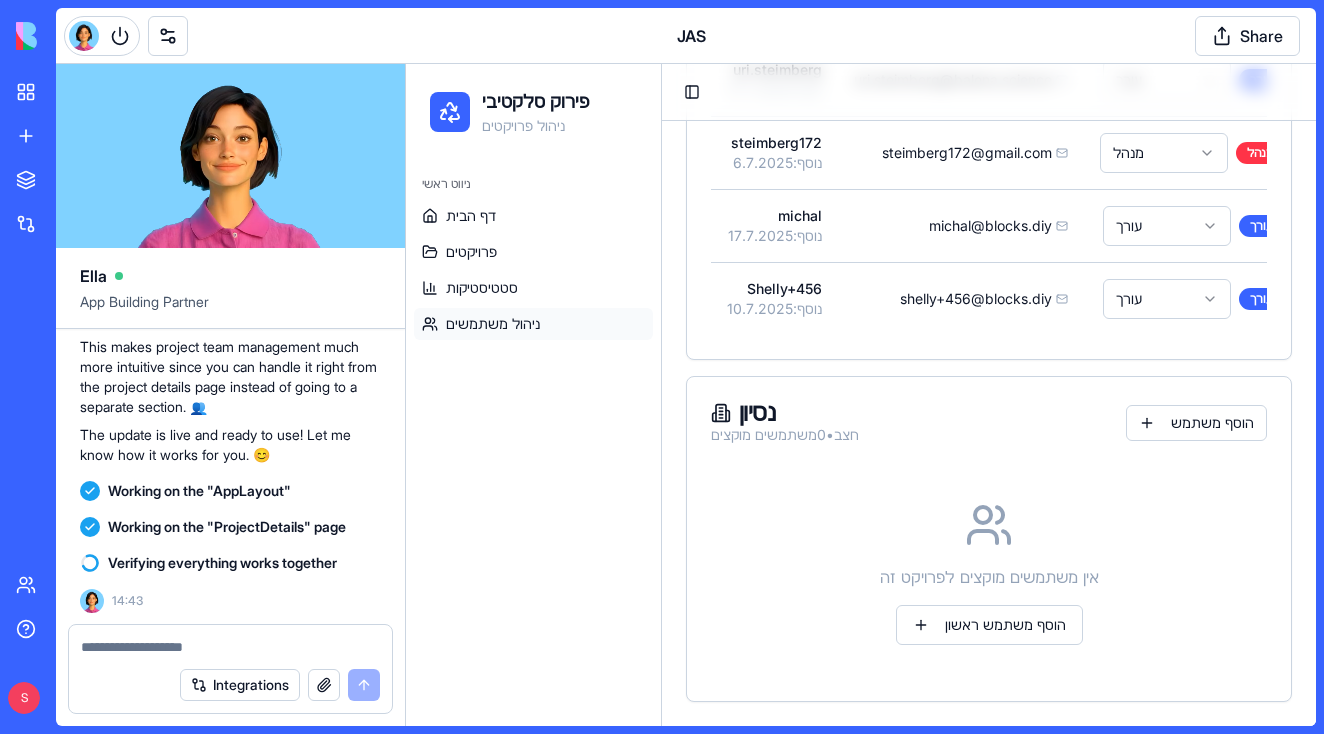 scroll, scrollTop: 84008, scrollLeft: 0, axis: vertical 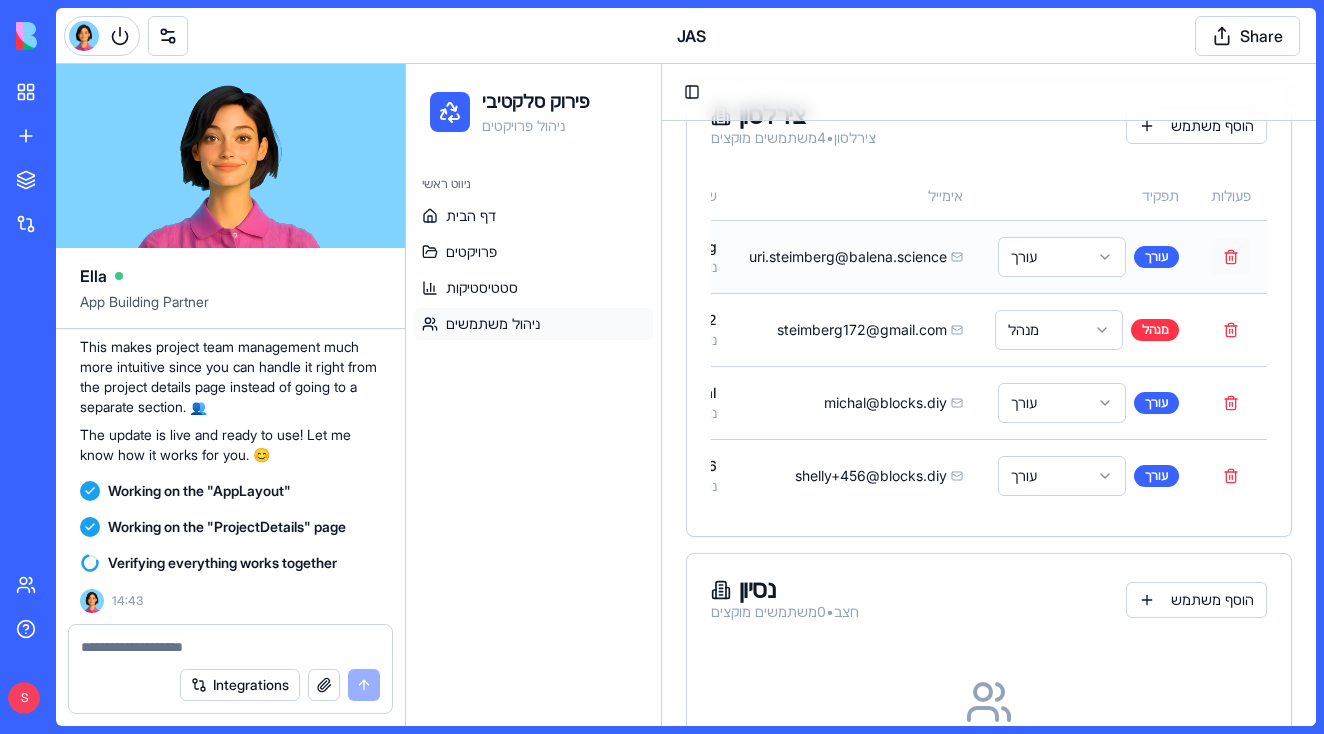 click at bounding box center (1231, 257) 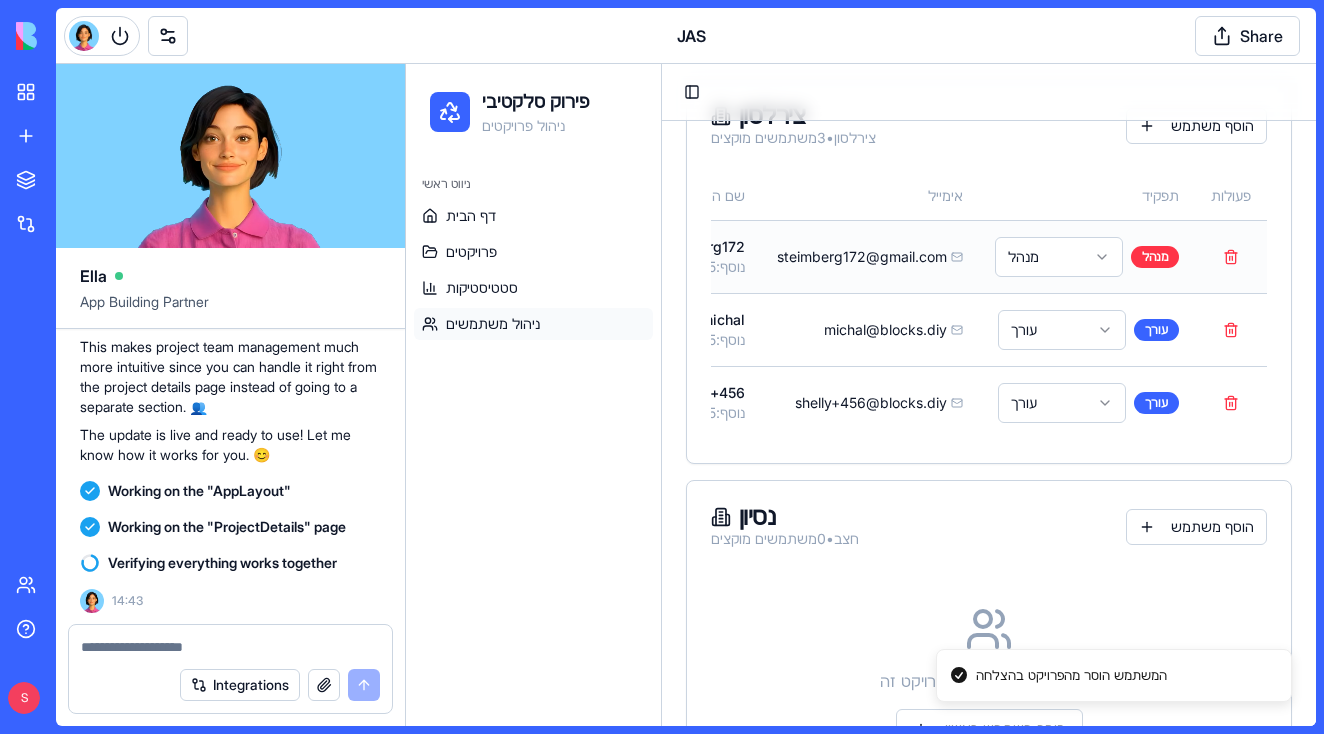 scroll, scrollTop: 0, scrollLeft: 77, axis: horizontal 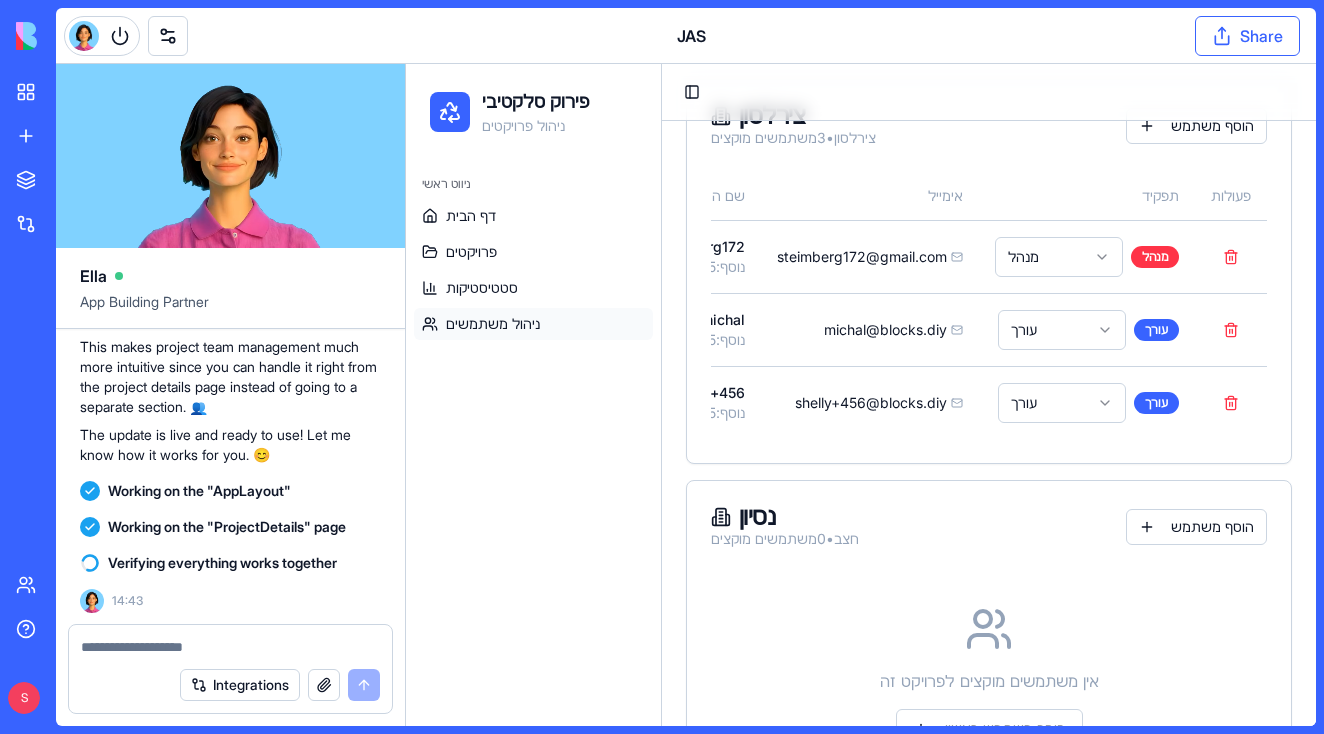 click on "Share" at bounding box center (1247, 36) 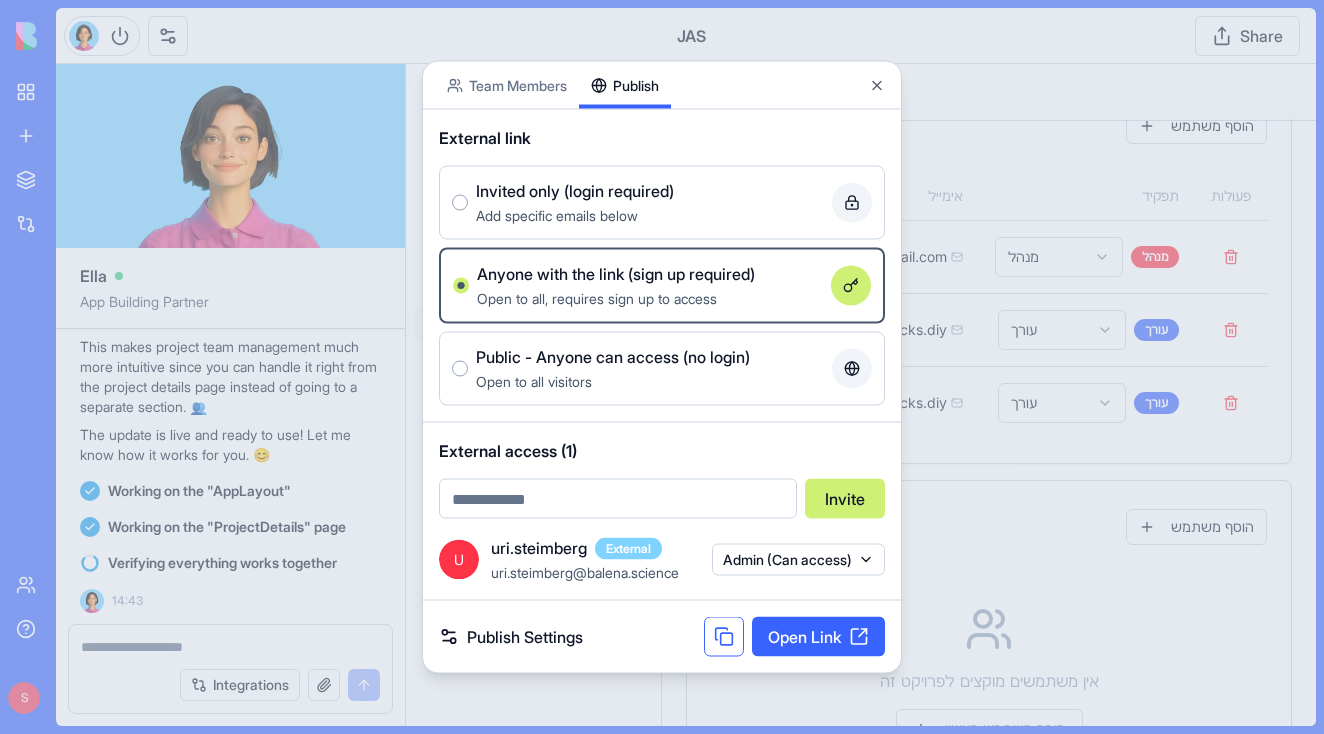 click at bounding box center (724, 637) 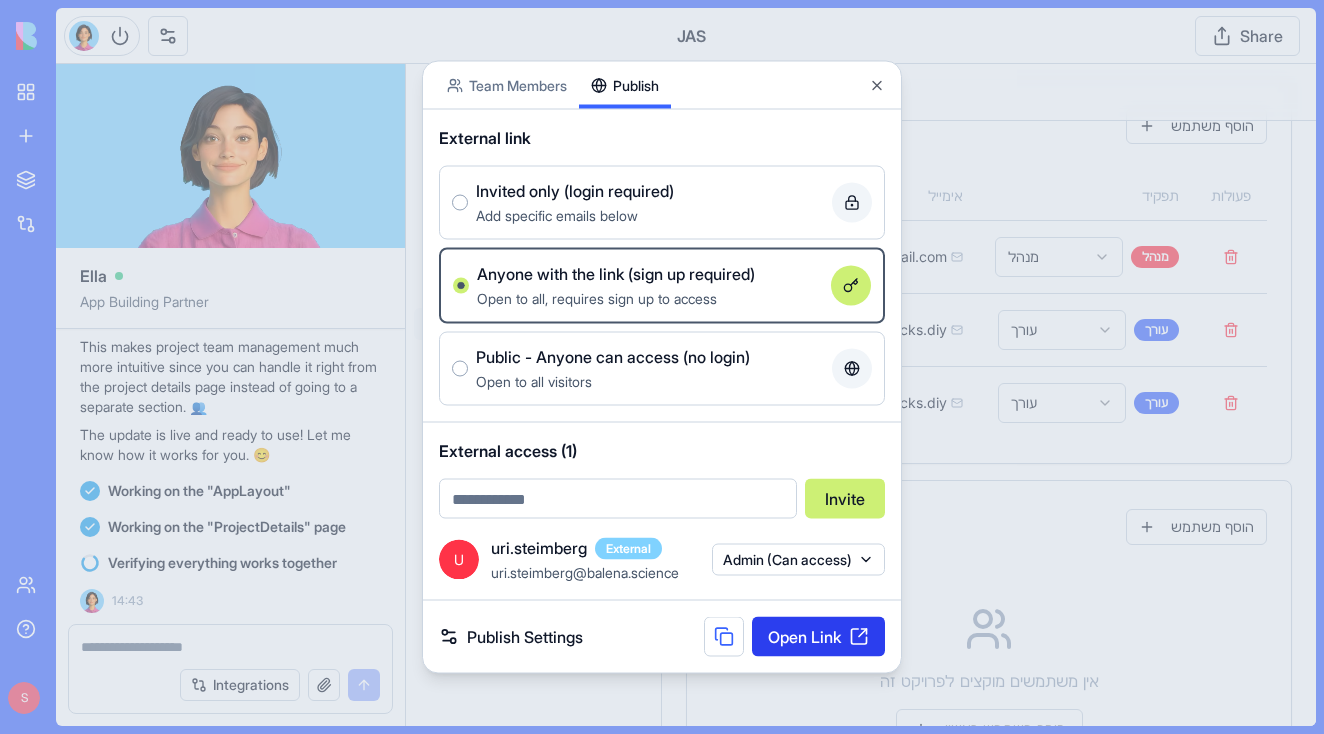 click on "Open Link" at bounding box center (818, 637) 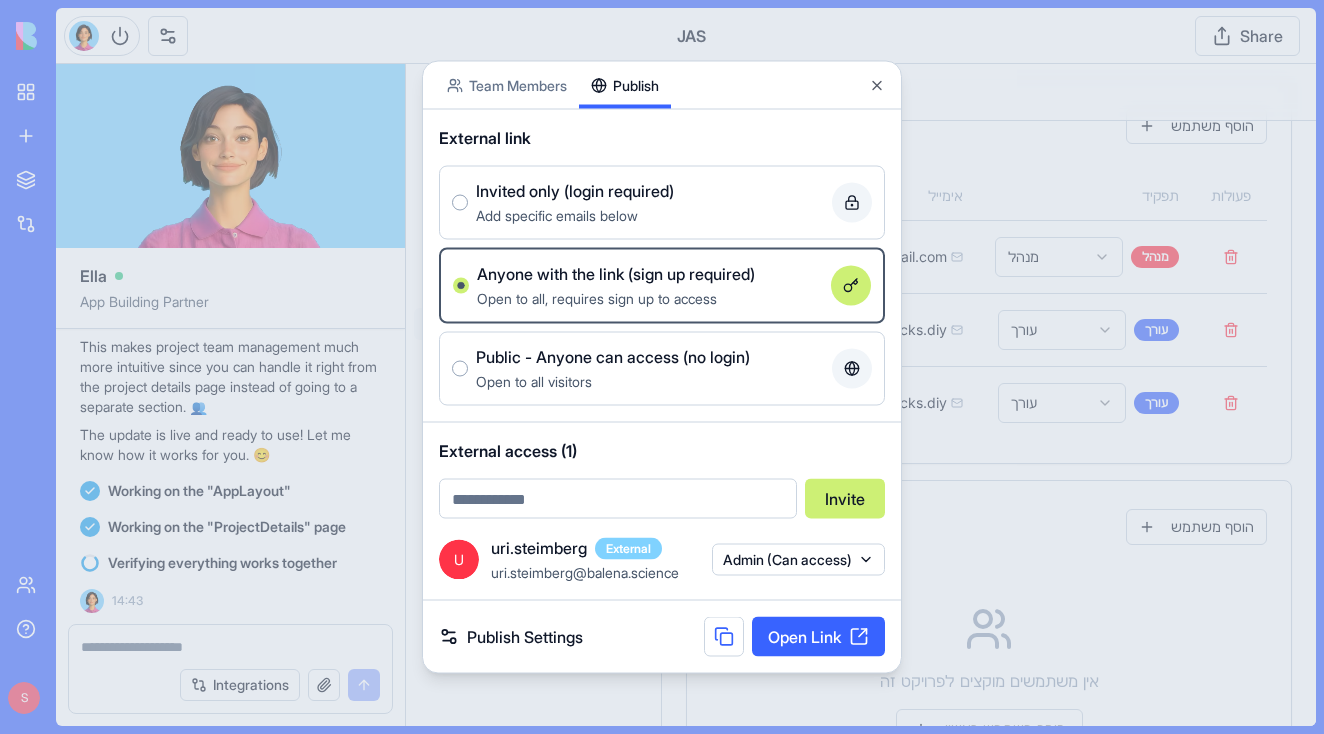 click on "BETA My workspace New app
To pick up a draggable item, press the space bar.
While dragging, use the arrow keys to move the item.
Press space again to drop the item in its new position, or press escape to cancel.
Marketplace Integrations Recent JAS Social Media Content Generator TRY Blog Generation Pro TRY Team Help S JAS Share Ella App Building Partner Undo S 22:46 🏗️ Selective Demolition Management App Coming Up!
Hey there! I'm Ella, and I'm going to build you a super cool app for managing selective demolition in construction projects. This will help you track items, calculate environmental impact, and manage everything from your tablet or phone. Let's make demolition smarter! 🚀
Let me create the data structure and implement your app right away. Setting up your data structure Now, let's add some sample data to get you started: Now, let's implement the app with all the required pages and functionality: Naming the app Working on the "AppLayout"  Working on the "Home" page" at bounding box center [662, 367] 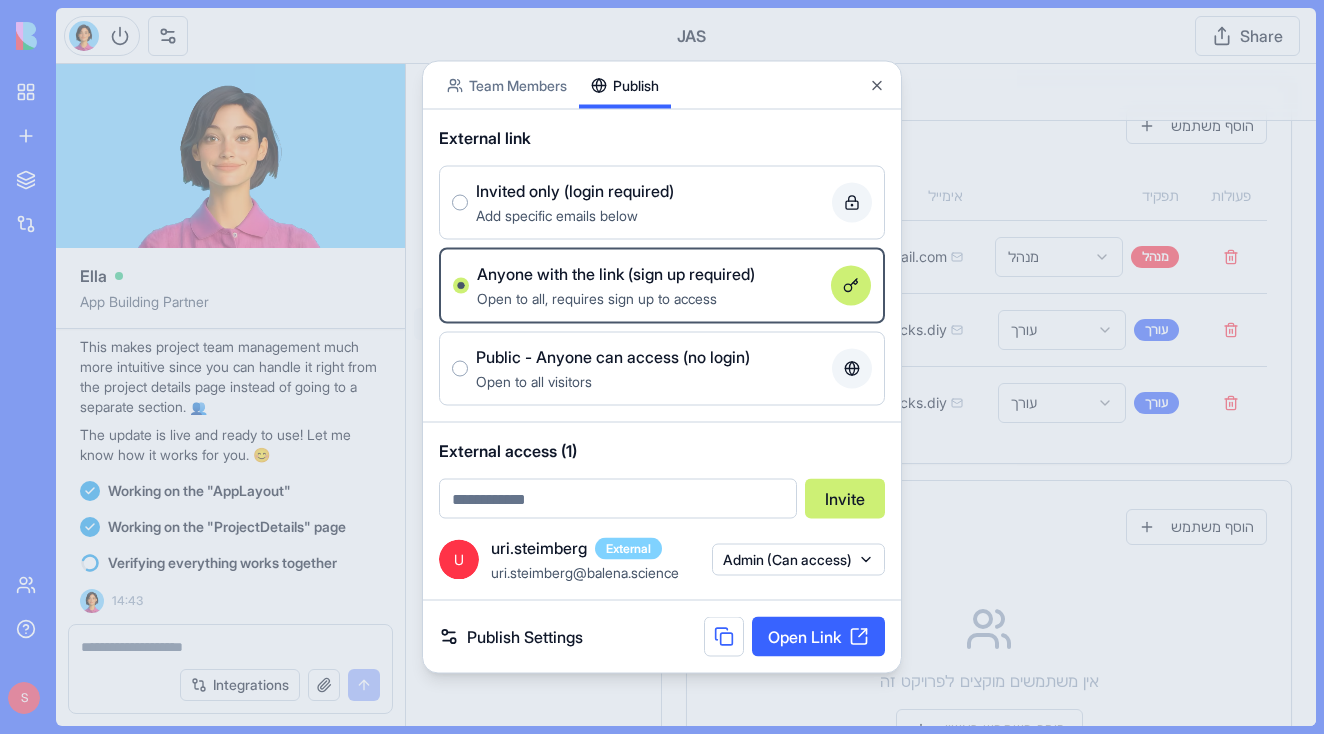 click on "Team Members Publish External link Invited only (login required) Add specific emails below Anyone with the link (sign up required) Open to all, requires sign up to access Public - Anyone can access (no login) Open to all visitors External access (1) Invite U uri.steimberg External uri.steimberg@example.com Admin (Can access) Publish Settings Open Link Close" at bounding box center [662, 367] 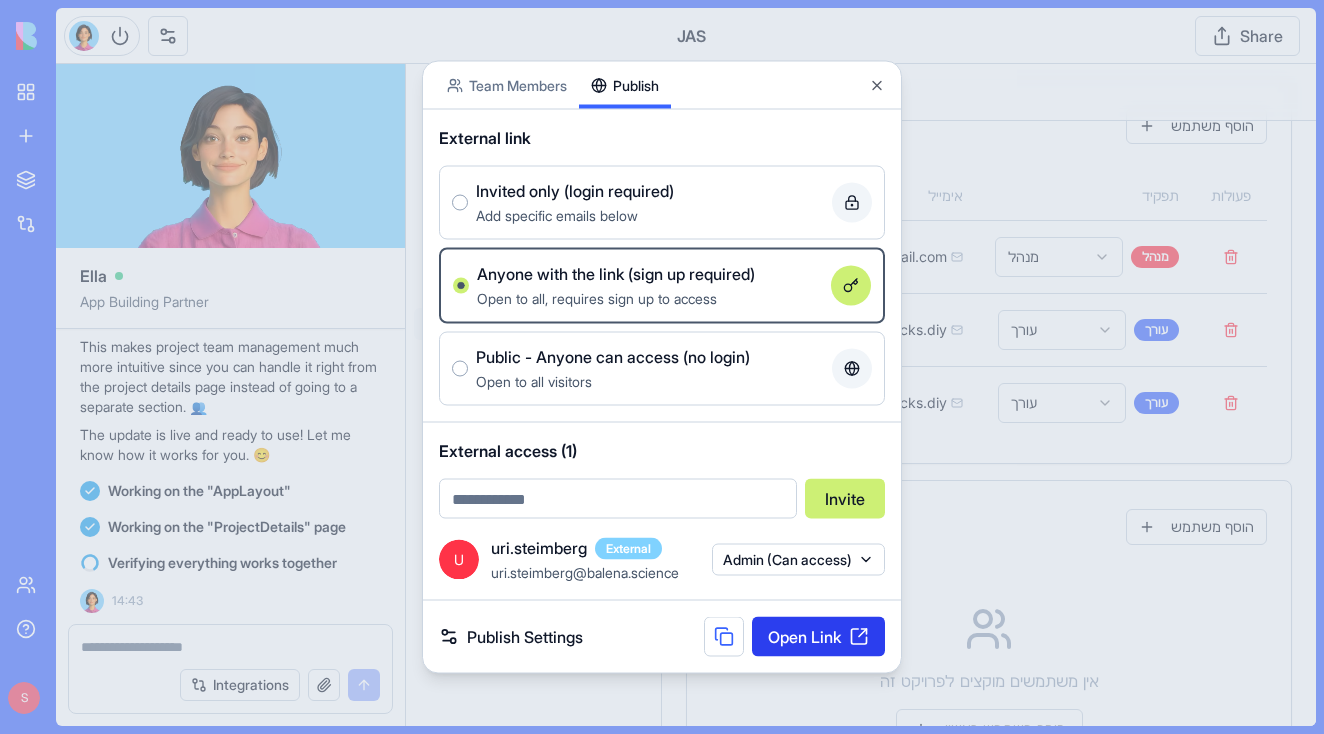 click on "Open Link" at bounding box center (818, 637) 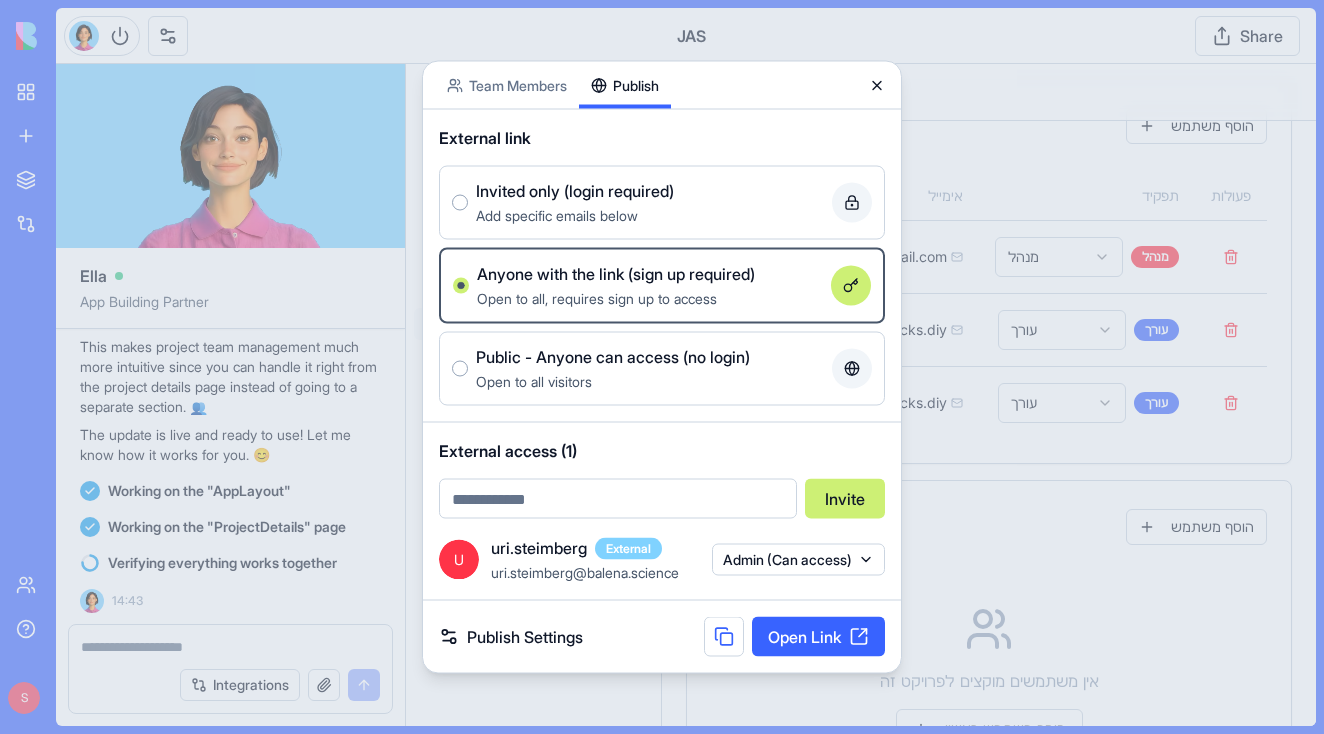 click 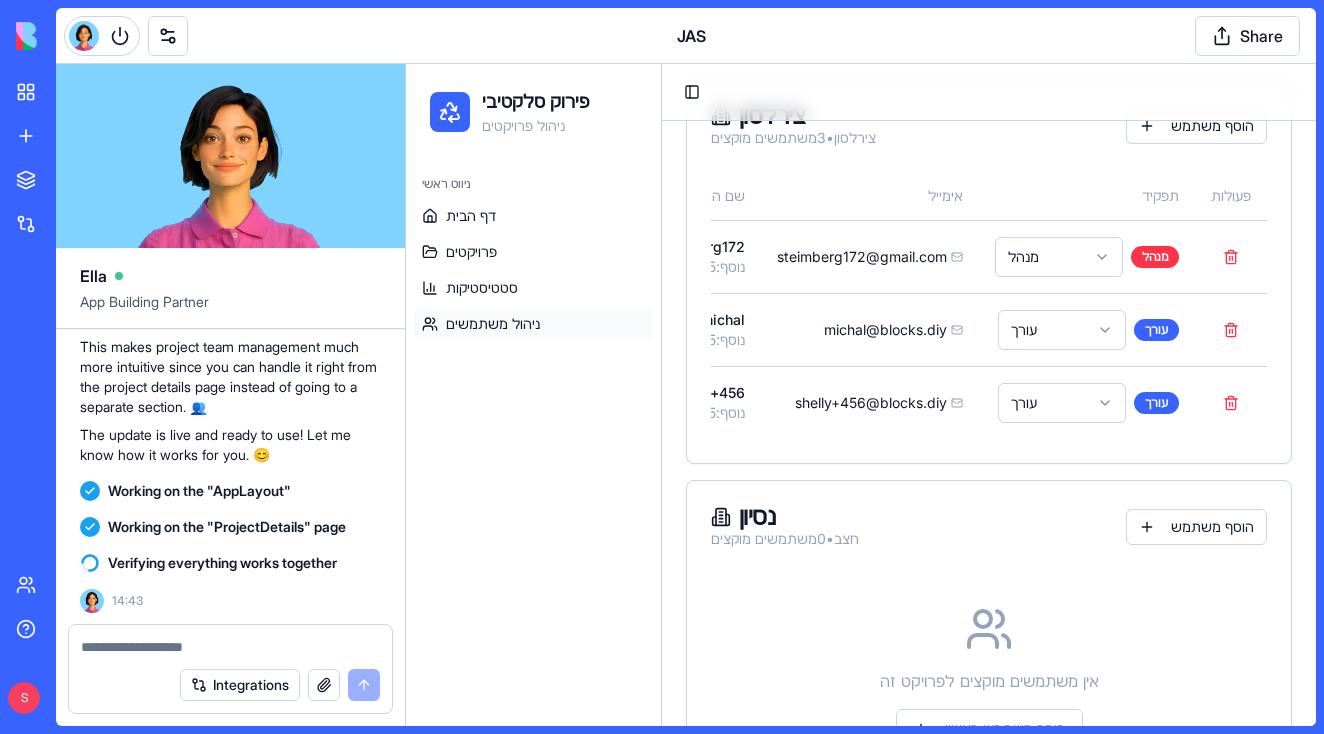 scroll, scrollTop: 0, scrollLeft: 0, axis: both 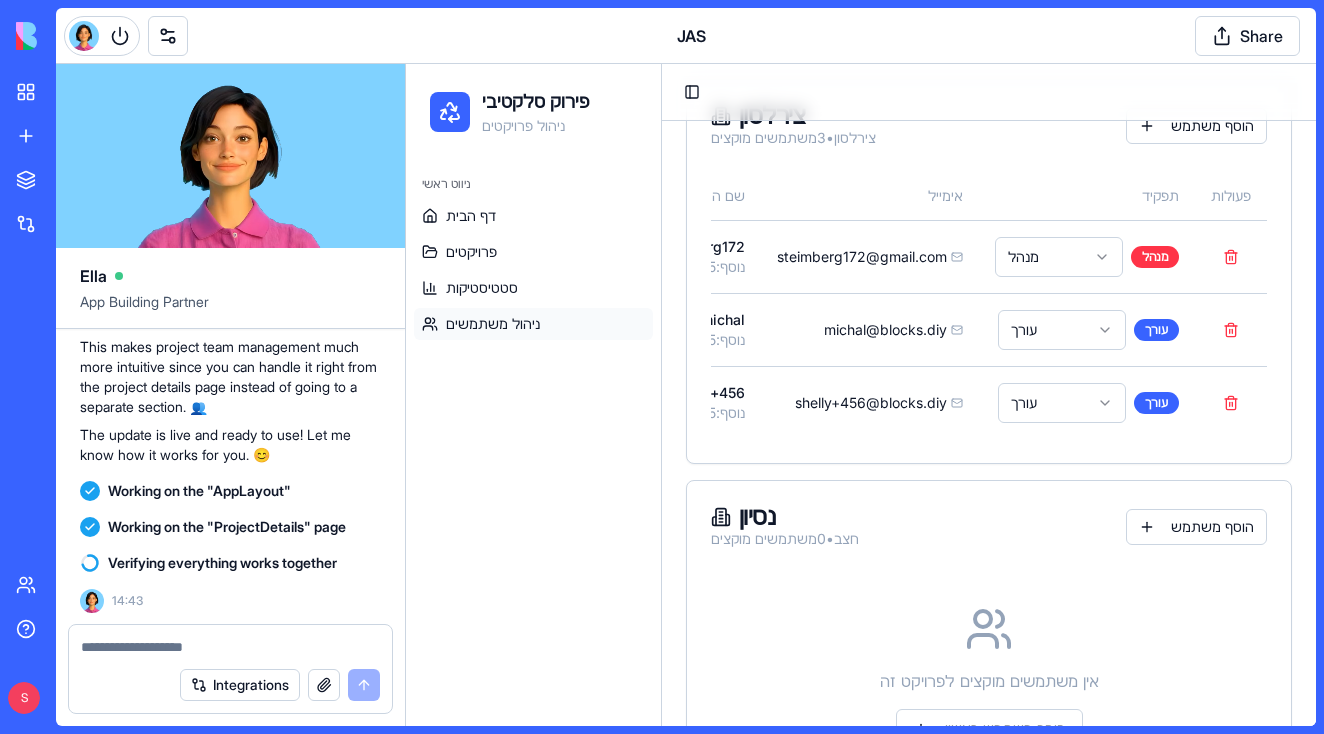 click at bounding box center [230, 647] 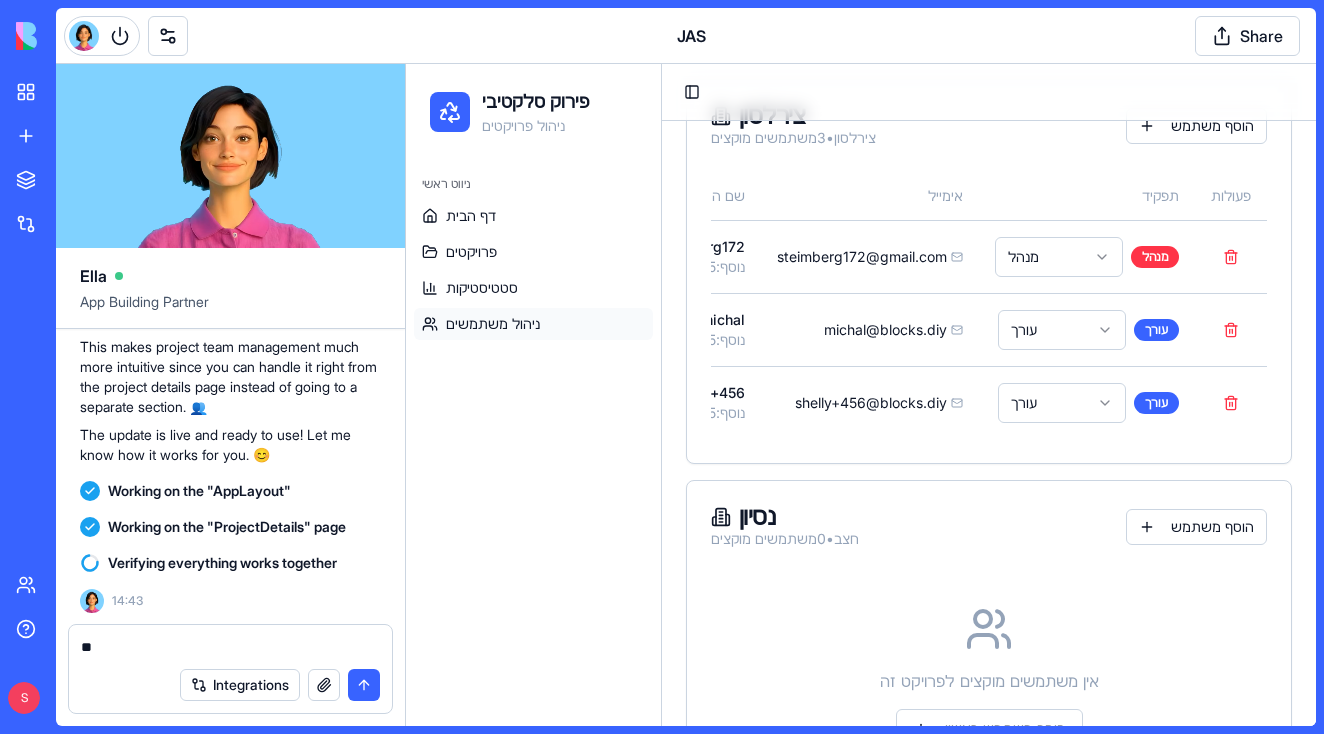 type on "*" 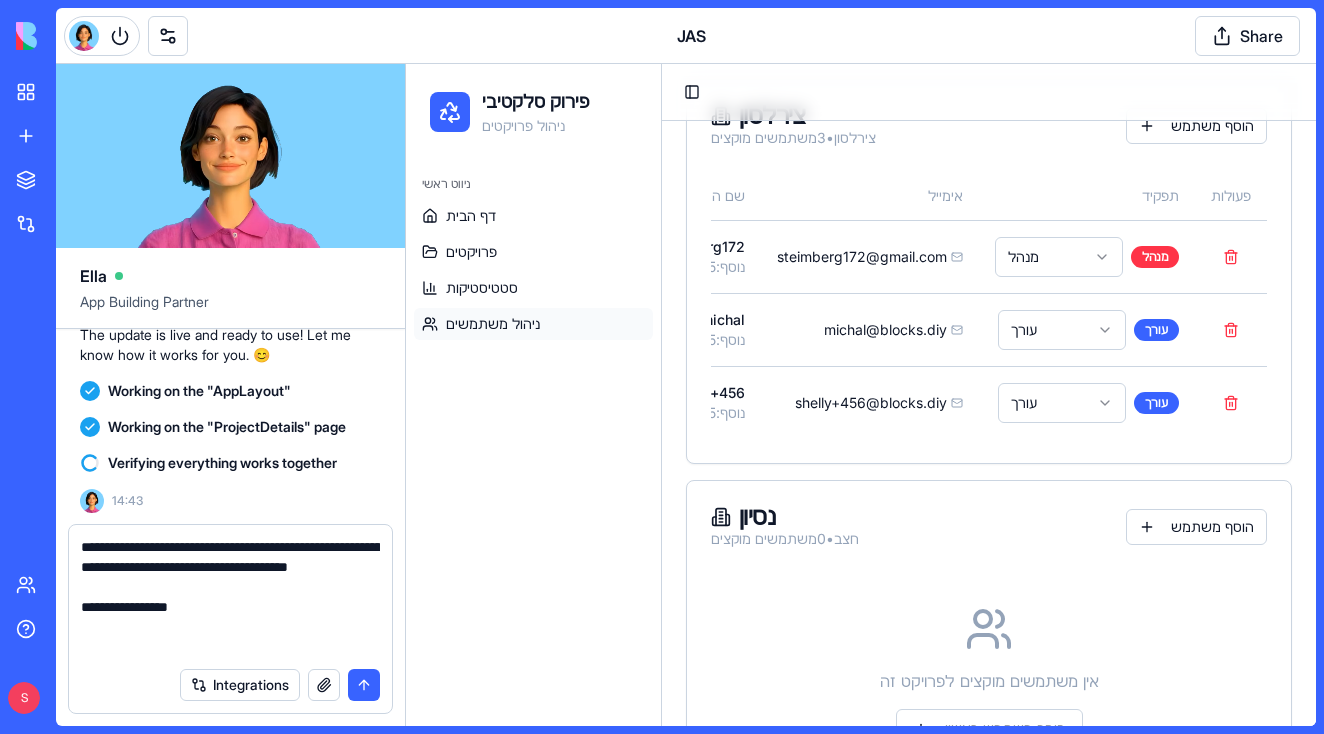 scroll, scrollTop: 18, scrollLeft: 0, axis: vertical 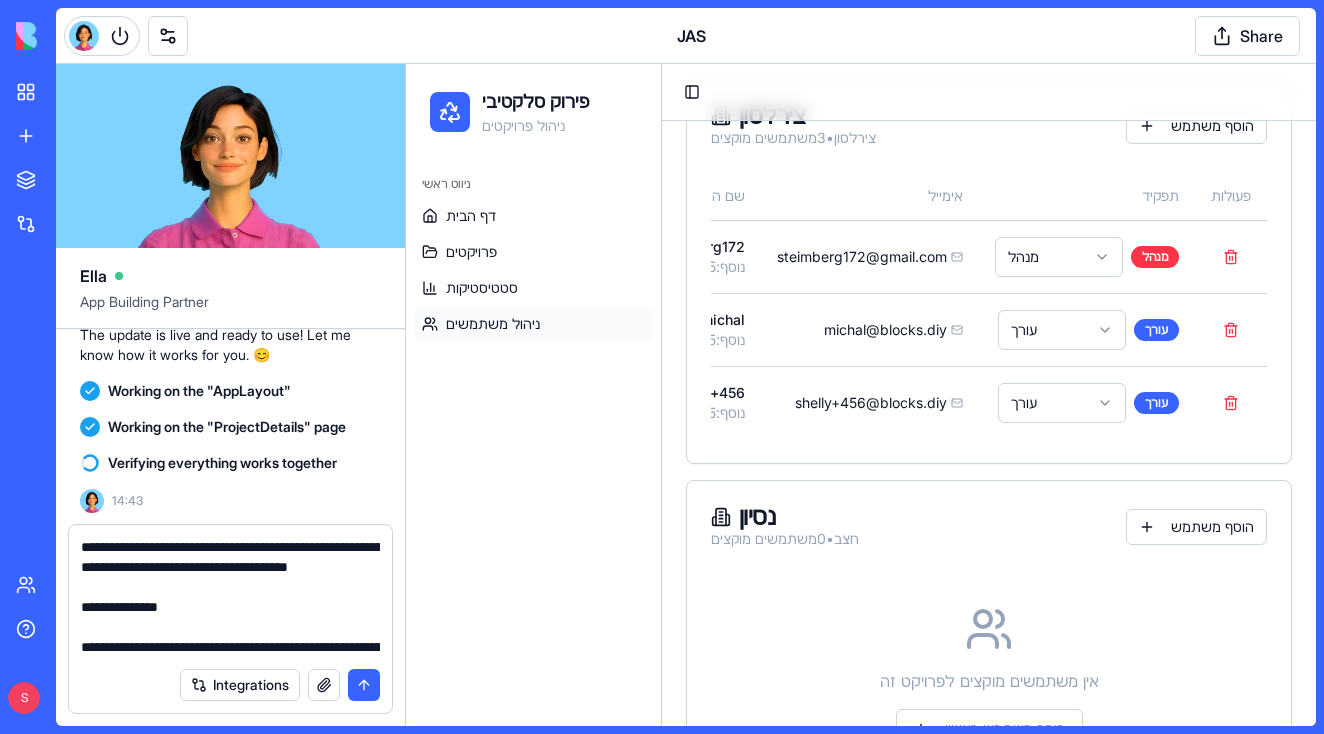 click on "**********" at bounding box center [230, 597] 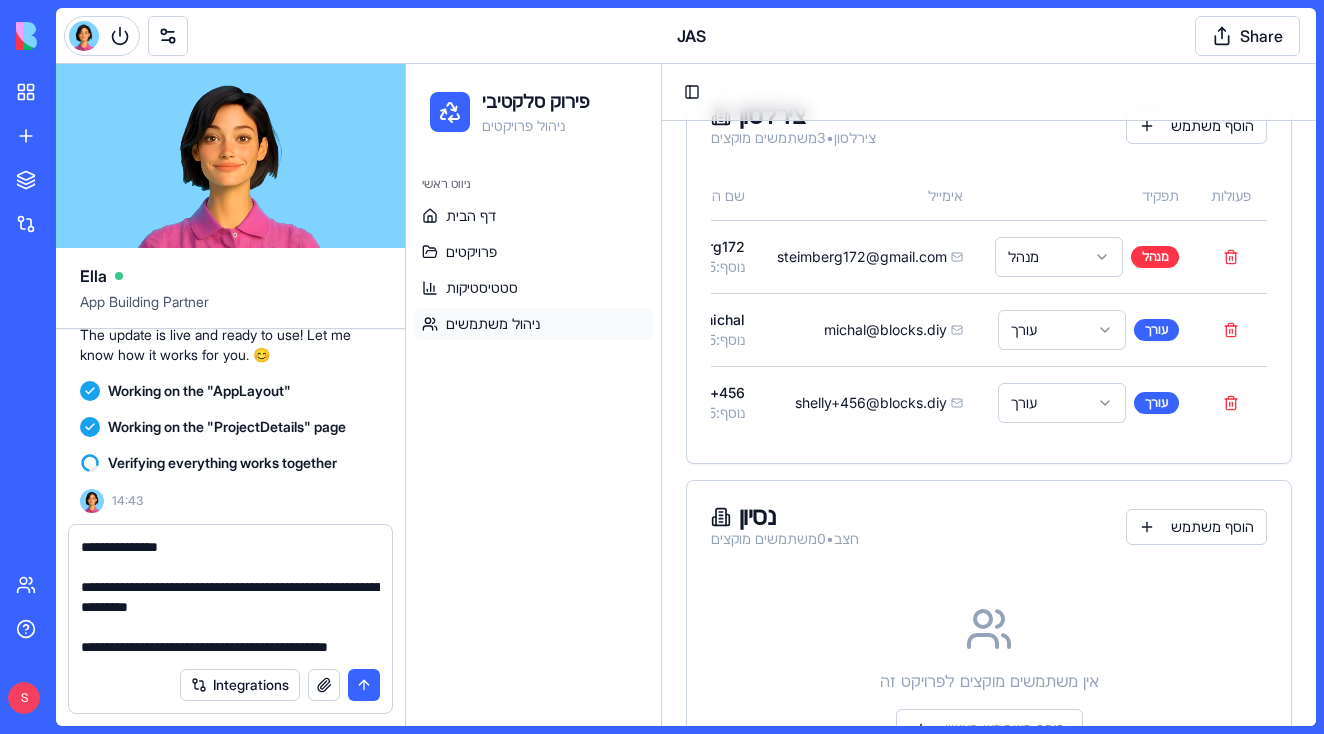 scroll, scrollTop: 100, scrollLeft: 0, axis: vertical 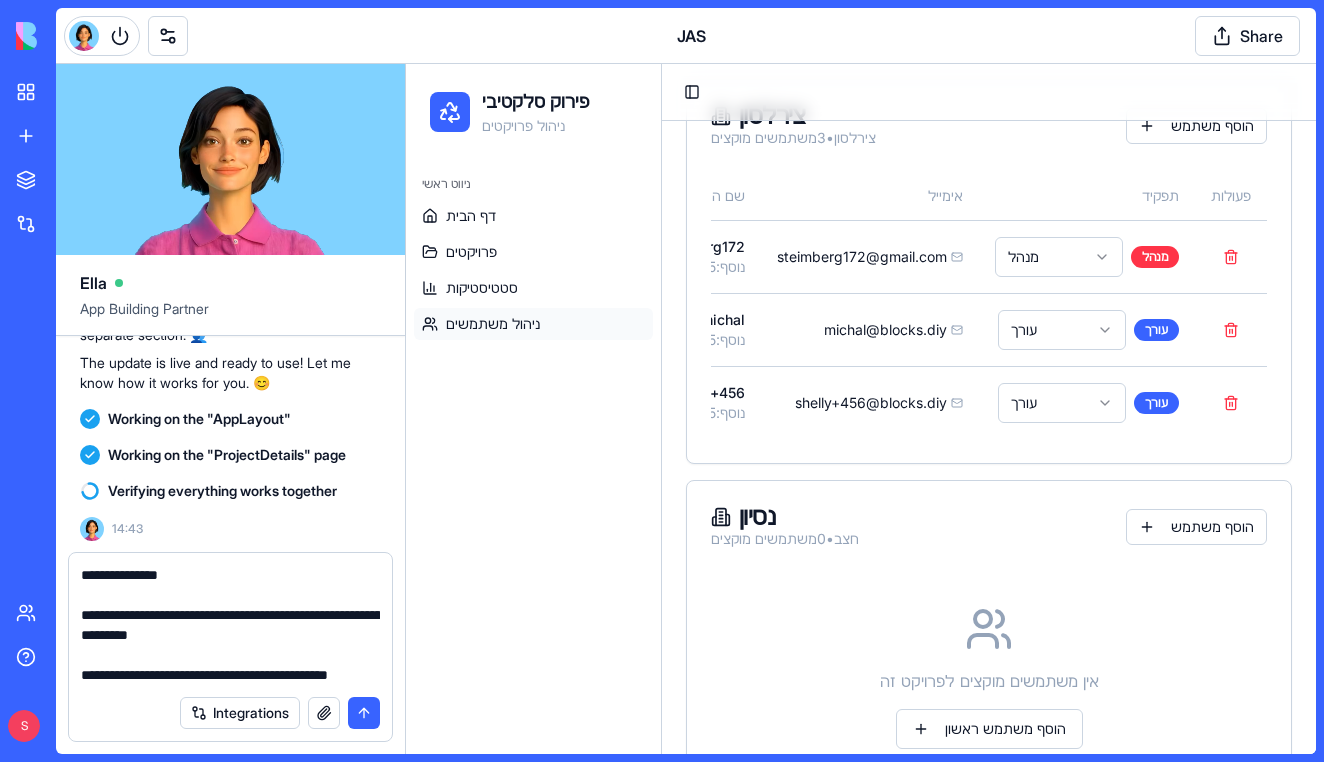 type on "**********" 